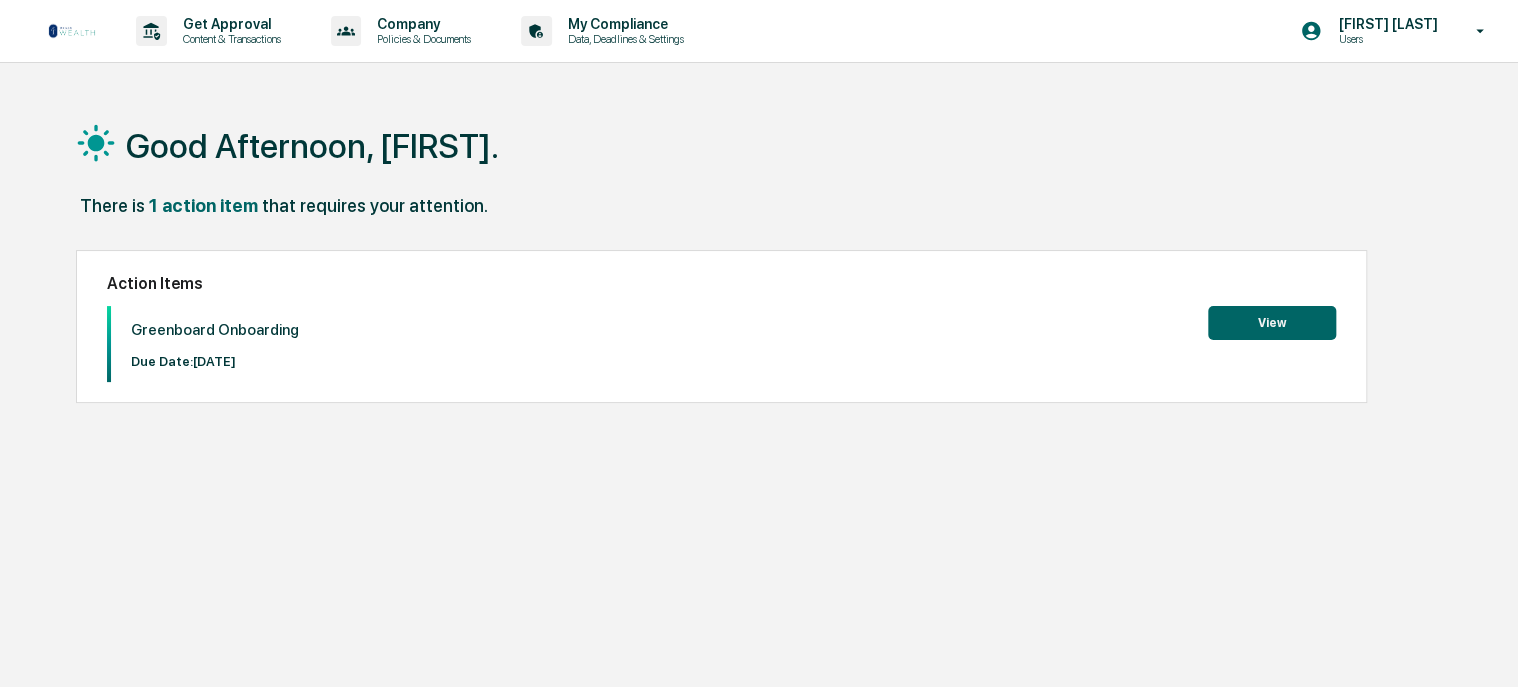 scroll, scrollTop: 0, scrollLeft: 0, axis: both 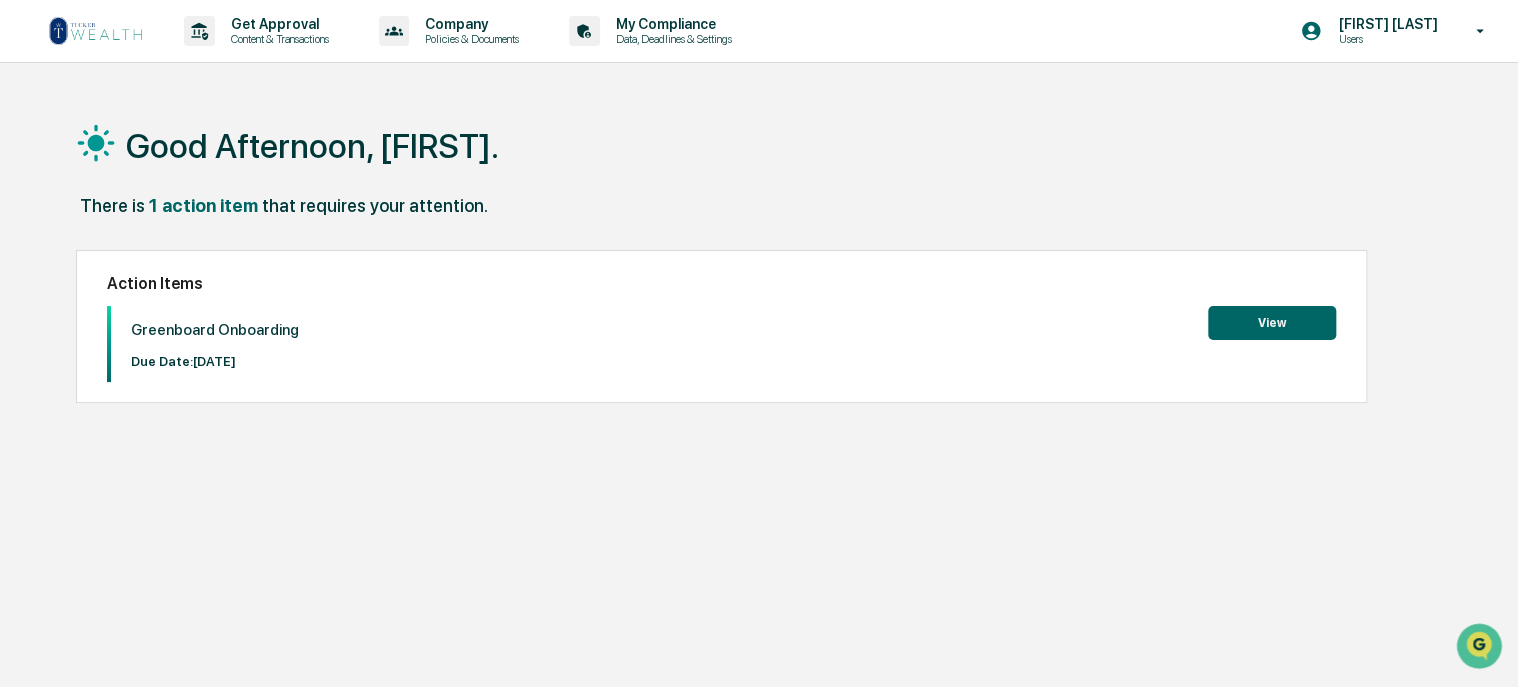 click on "View" at bounding box center (1272, 323) 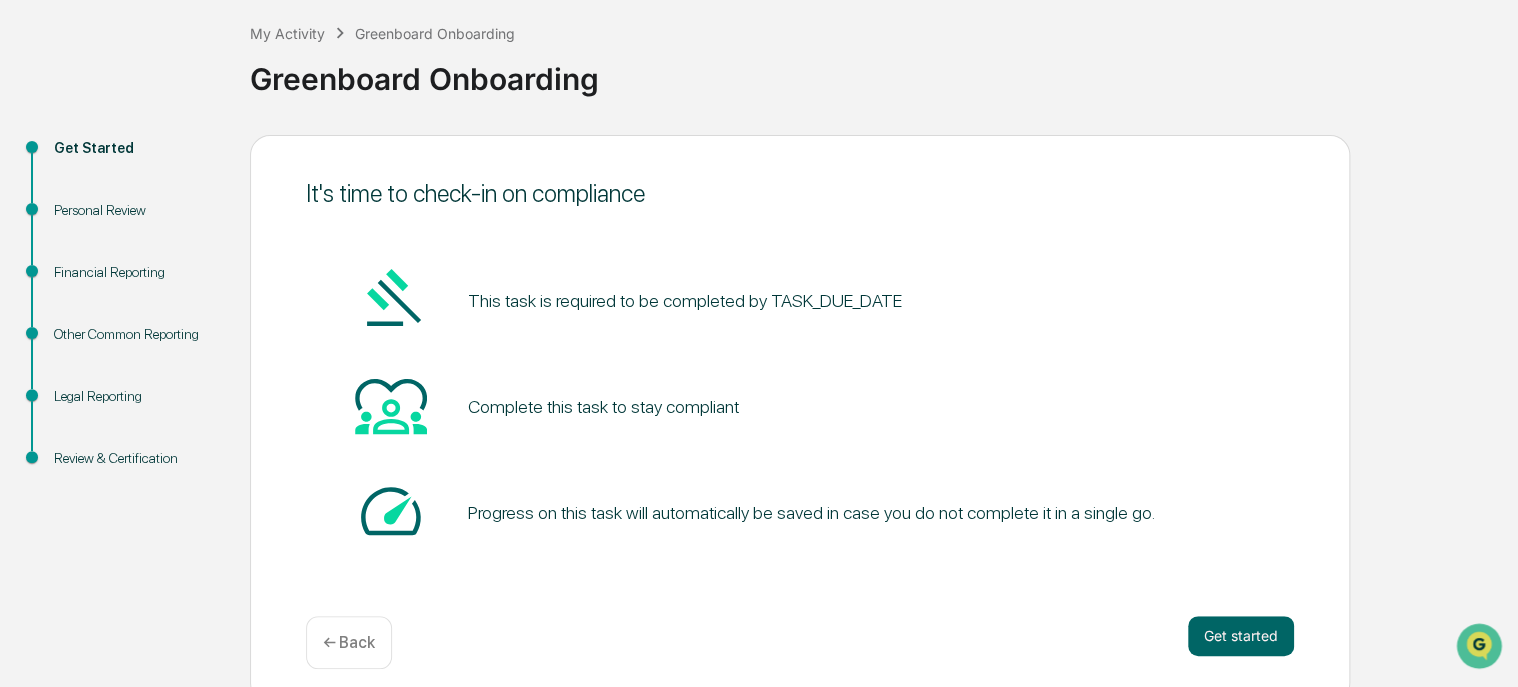 scroll, scrollTop: 117, scrollLeft: 0, axis: vertical 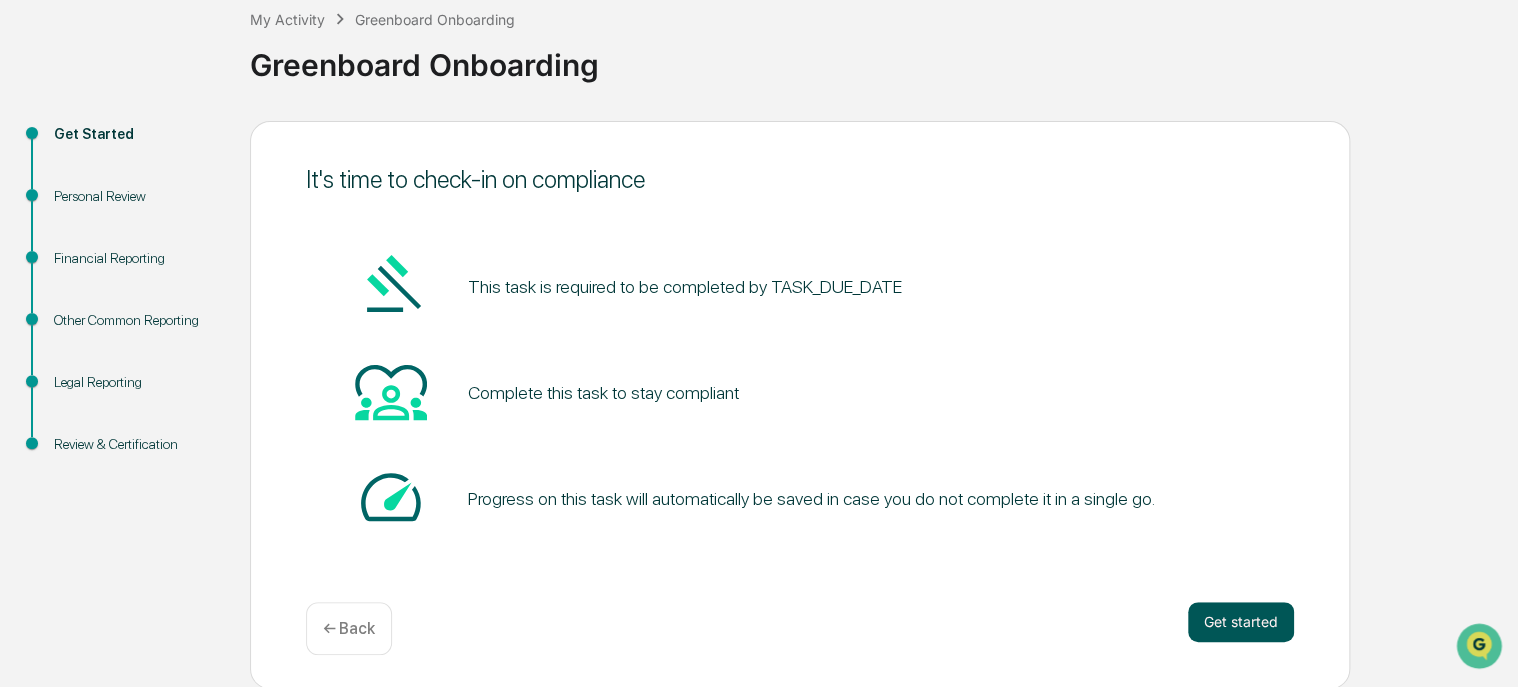 click on "Get started" at bounding box center (1241, 622) 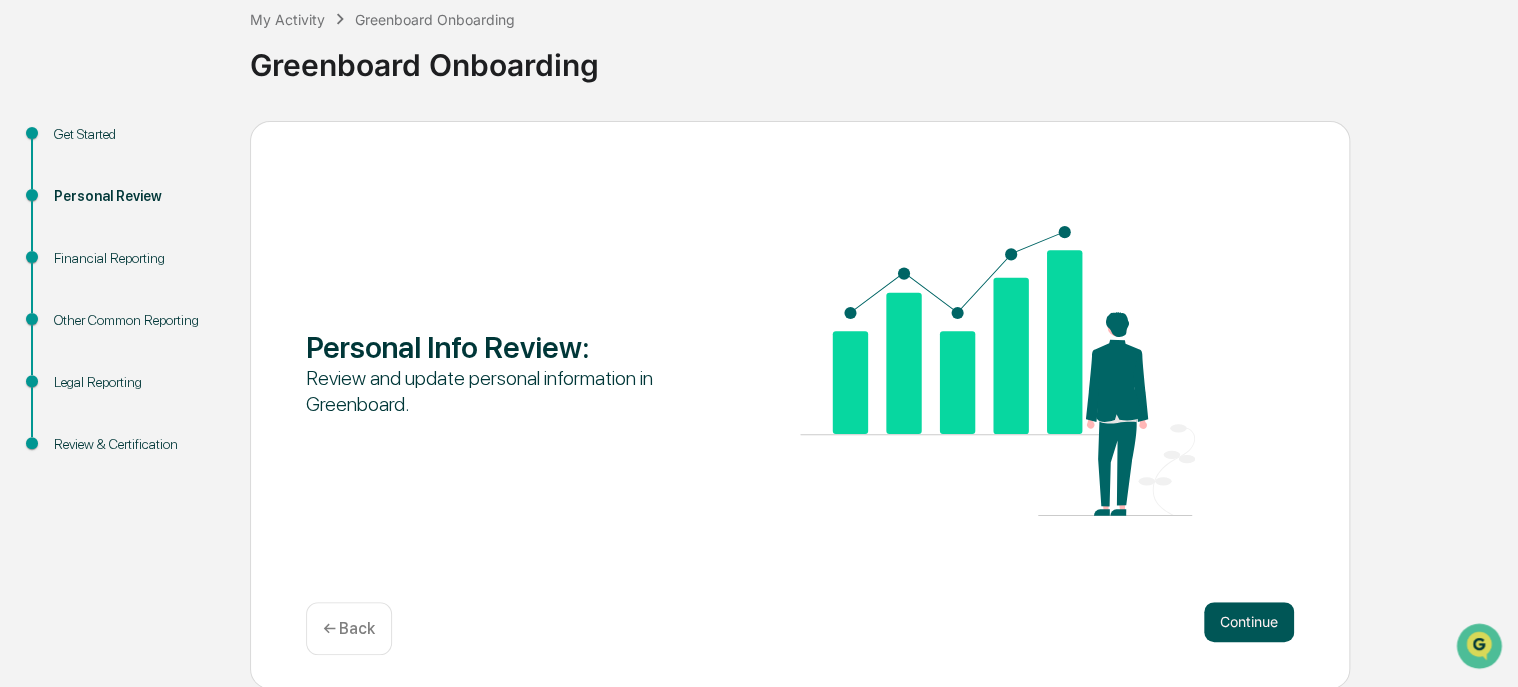click on "Continue" at bounding box center (1249, 622) 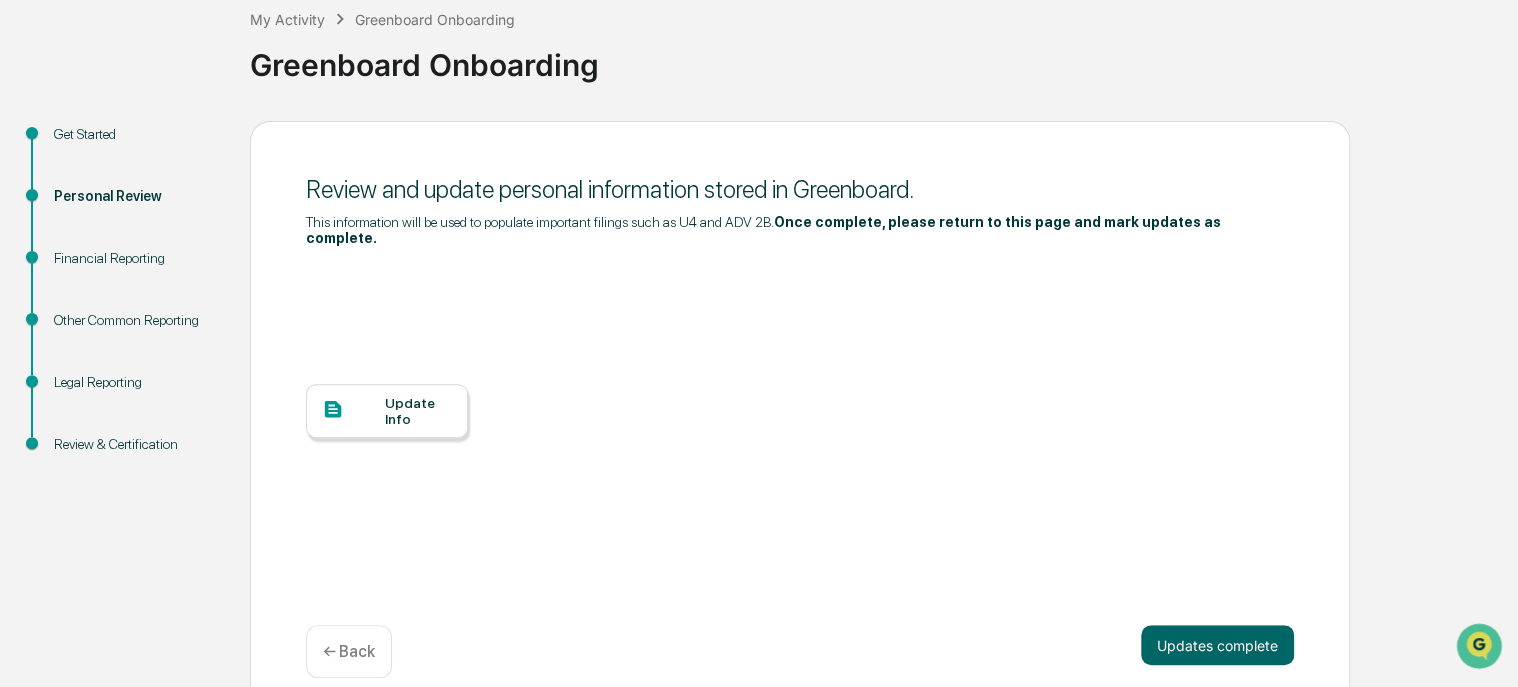 click on "Update Info" at bounding box center [418, 411] 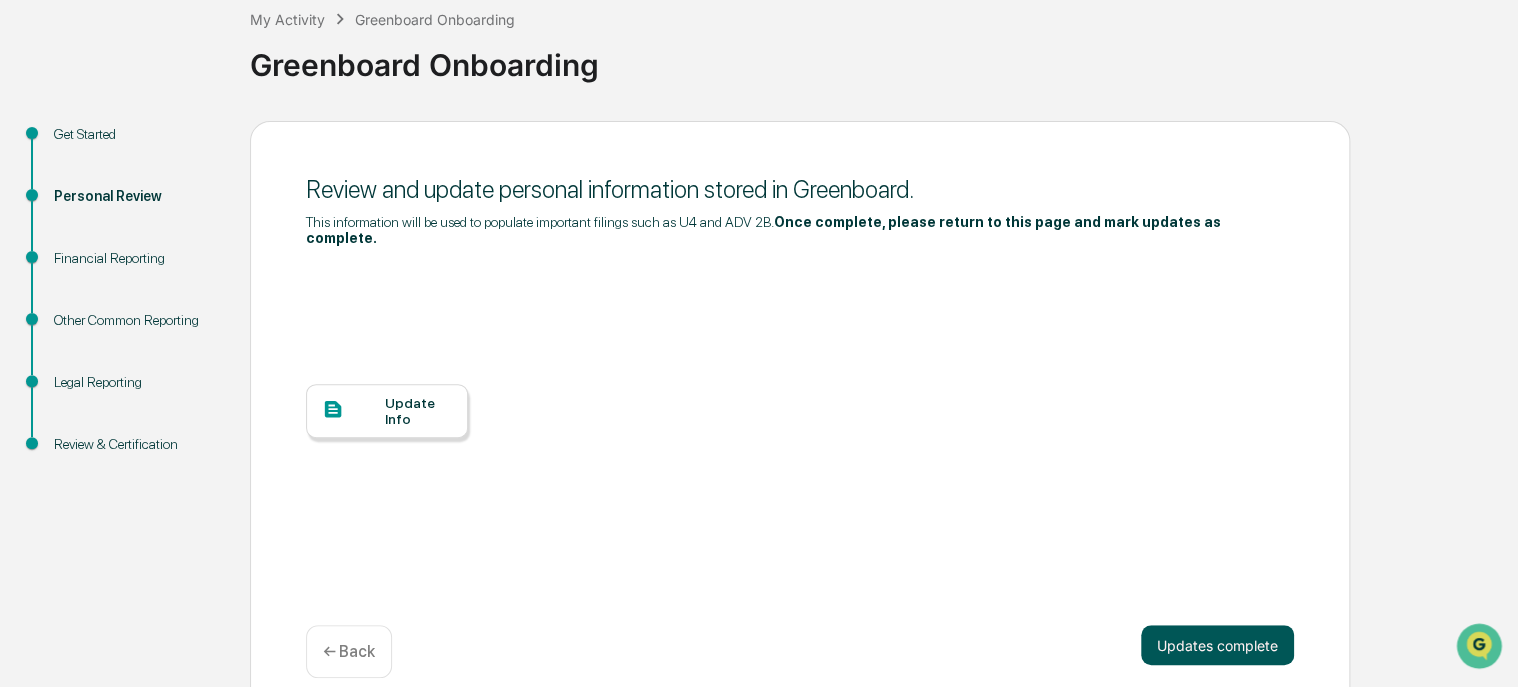 click on "Updates complete" at bounding box center (1217, 645) 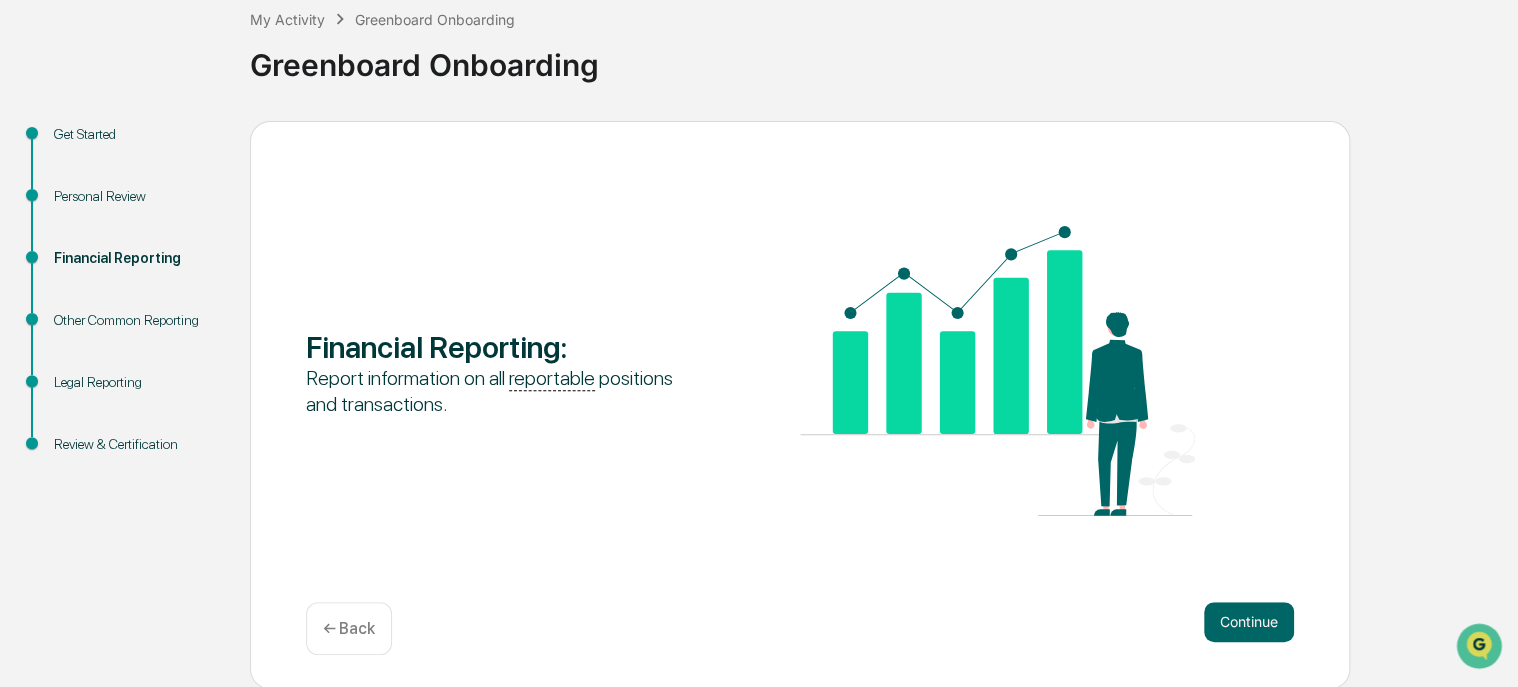 click on "Continue" at bounding box center [1249, 622] 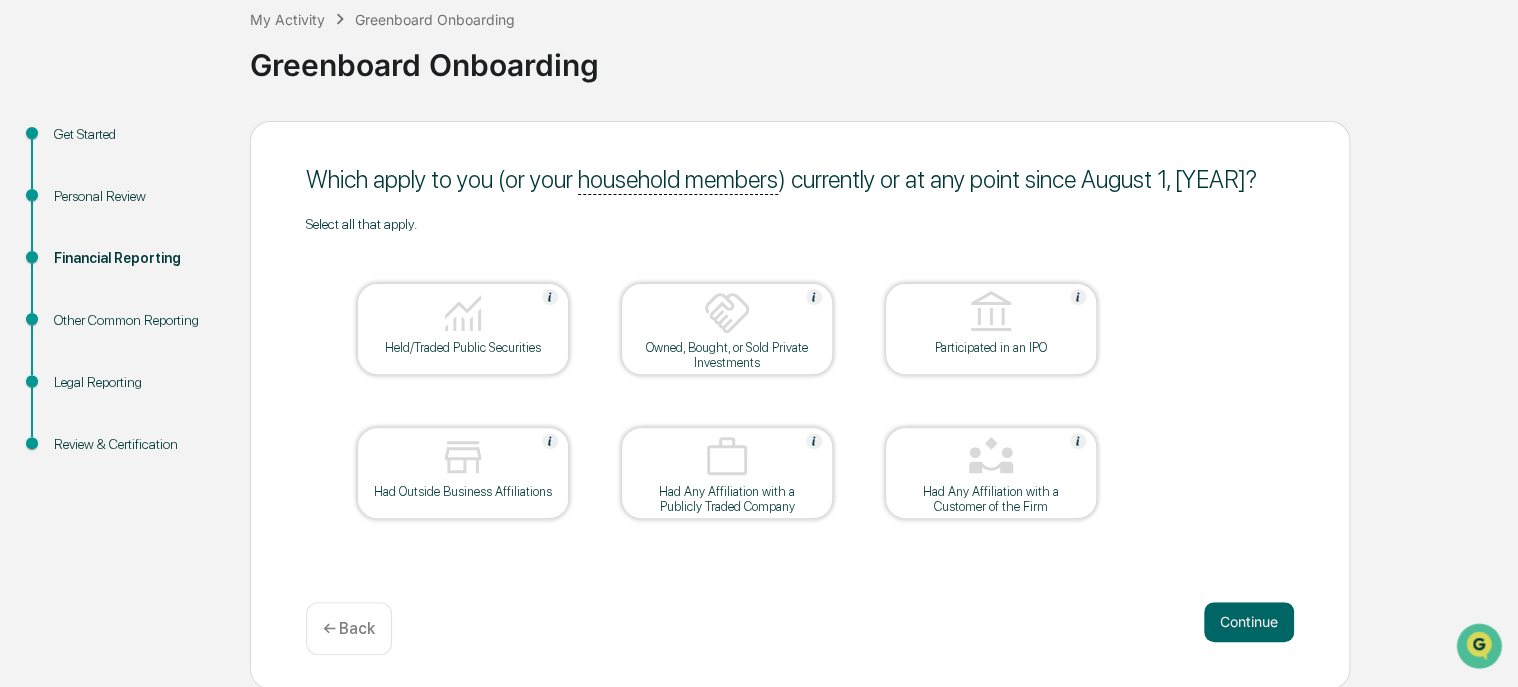 click on "Continue" at bounding box center (1249, 622) 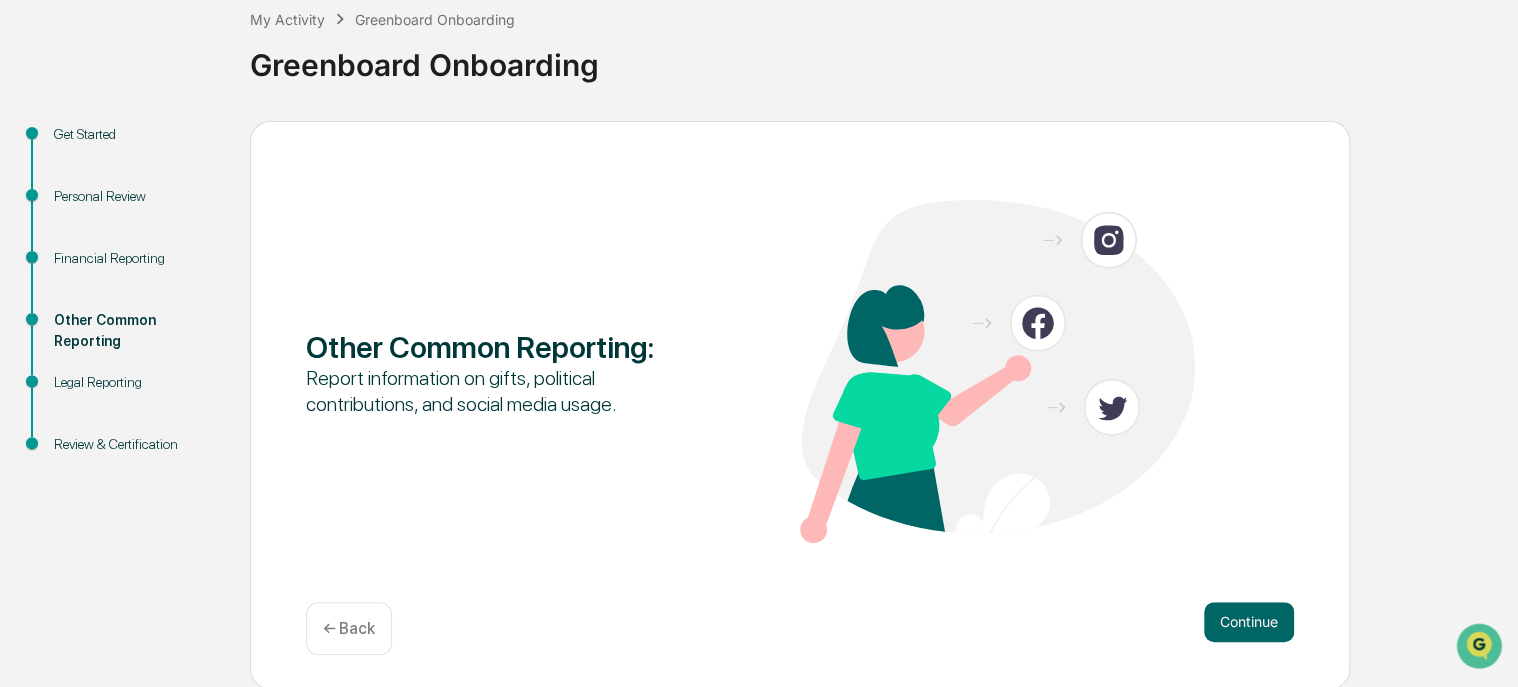 drag, startPoint x: 1230, startPoint y: 618, endPoint x: 1315, endPoint y: 572, distance: 96.64885 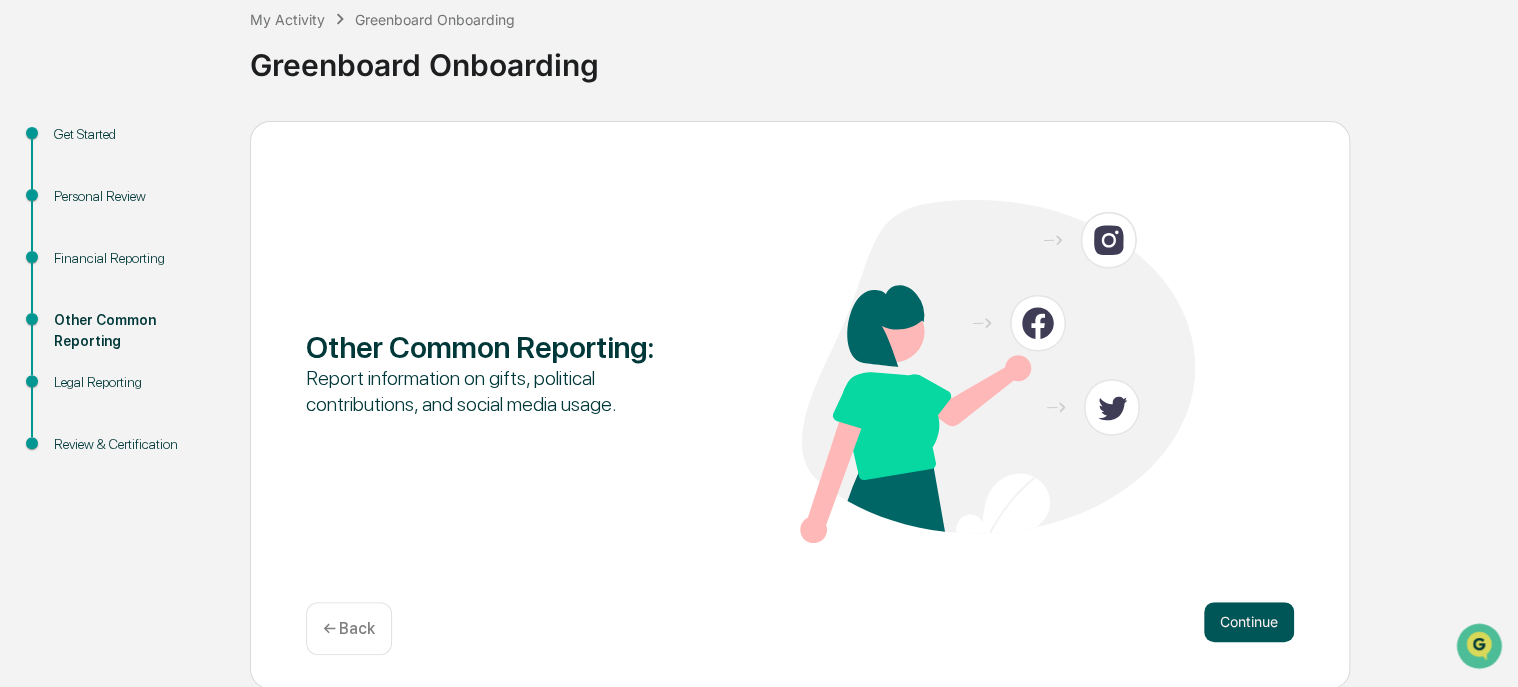 click on "Continue" at bounding box center [1249, 622] 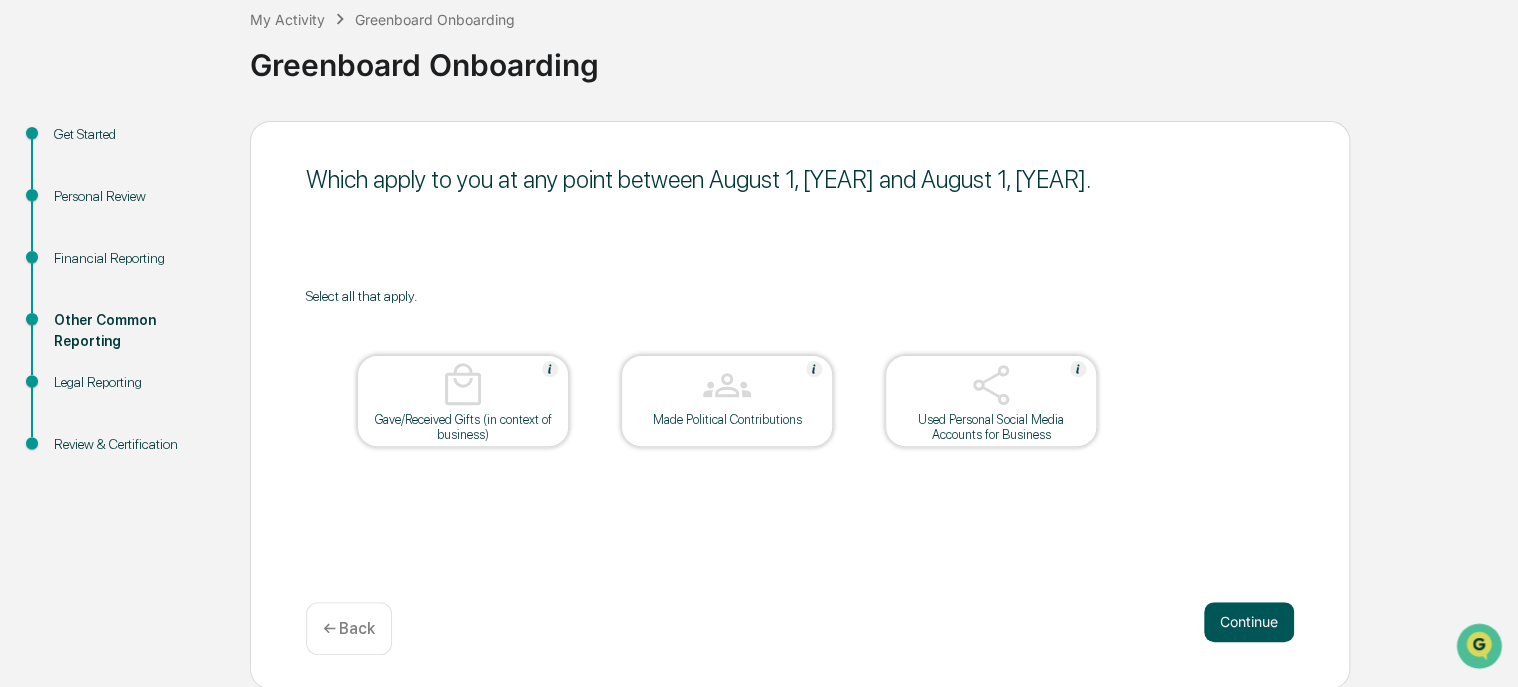 click on "Continue" at bounding box center (1249, 622) 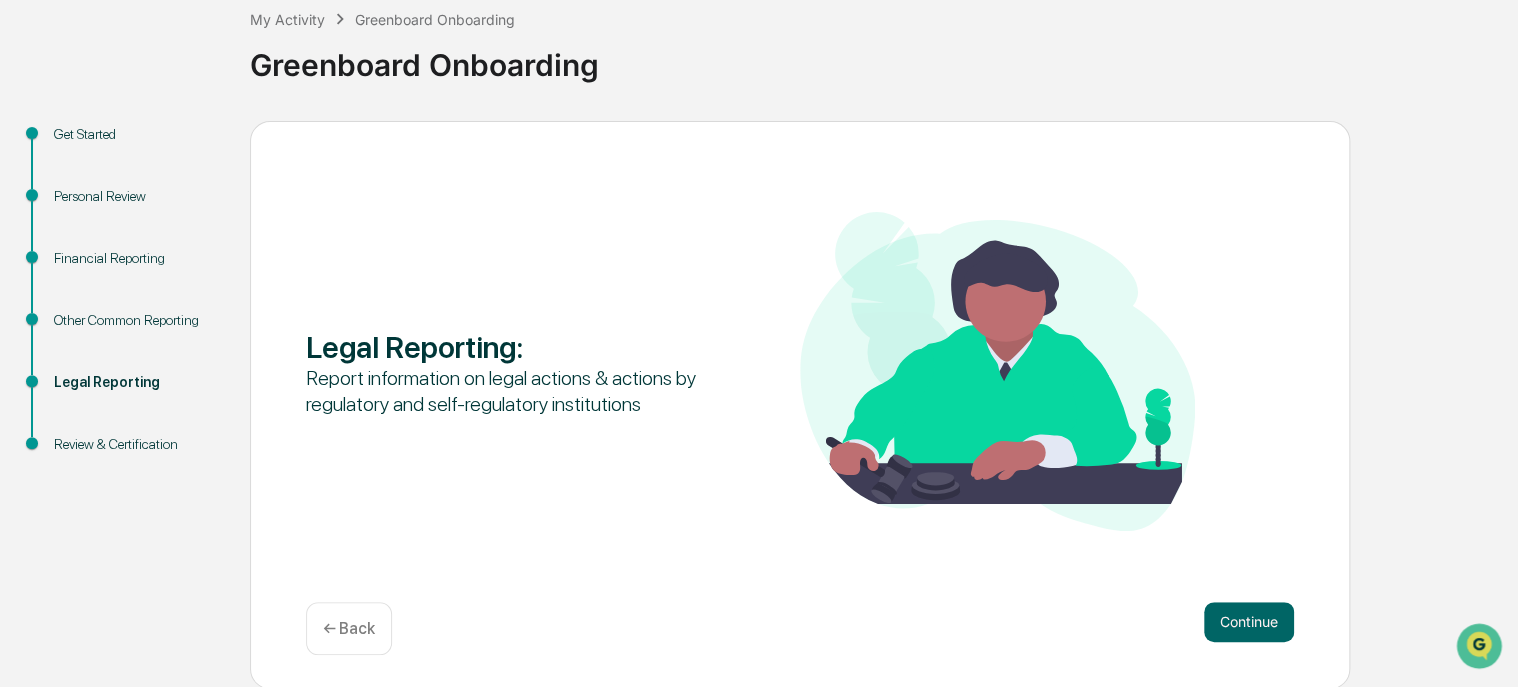 click on "Continue" at bounding box center [1249, 622] 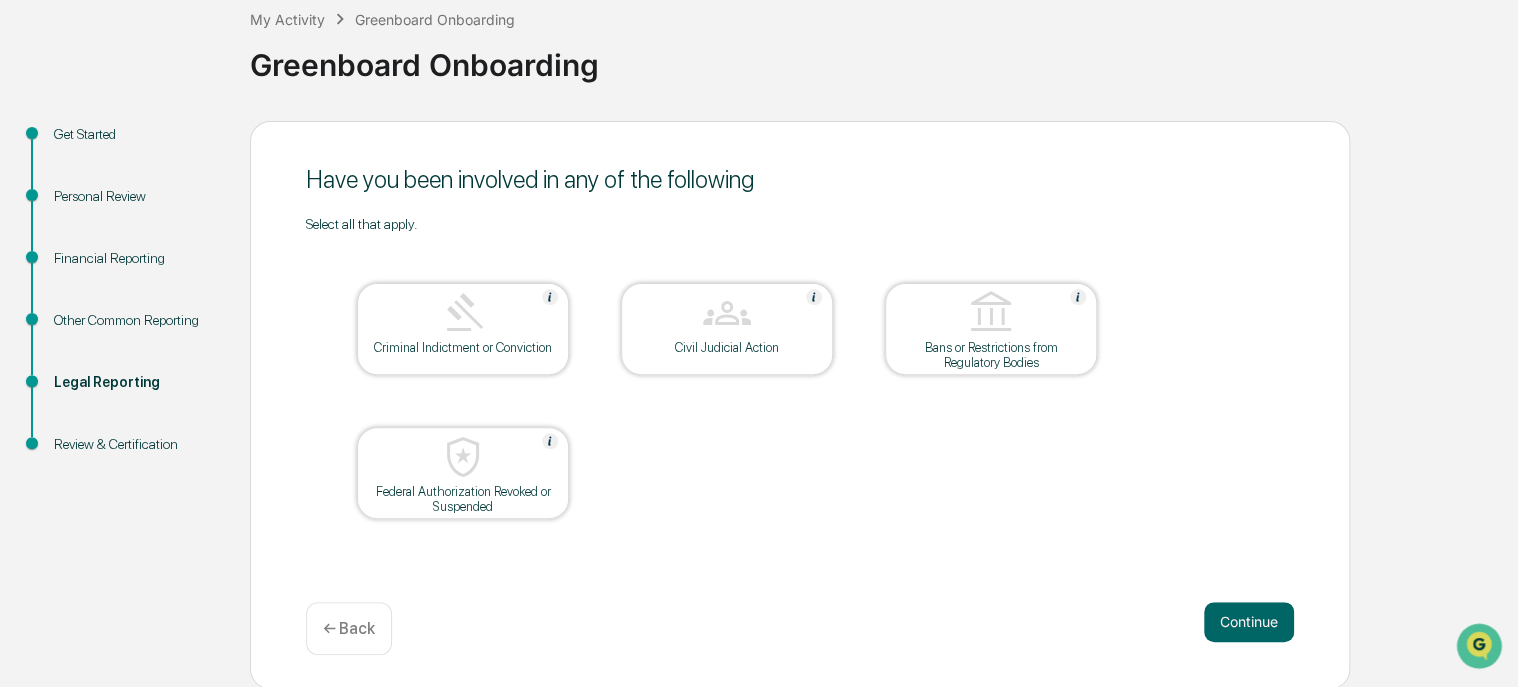 click on "Continue" at bounding box center [1249, 622] 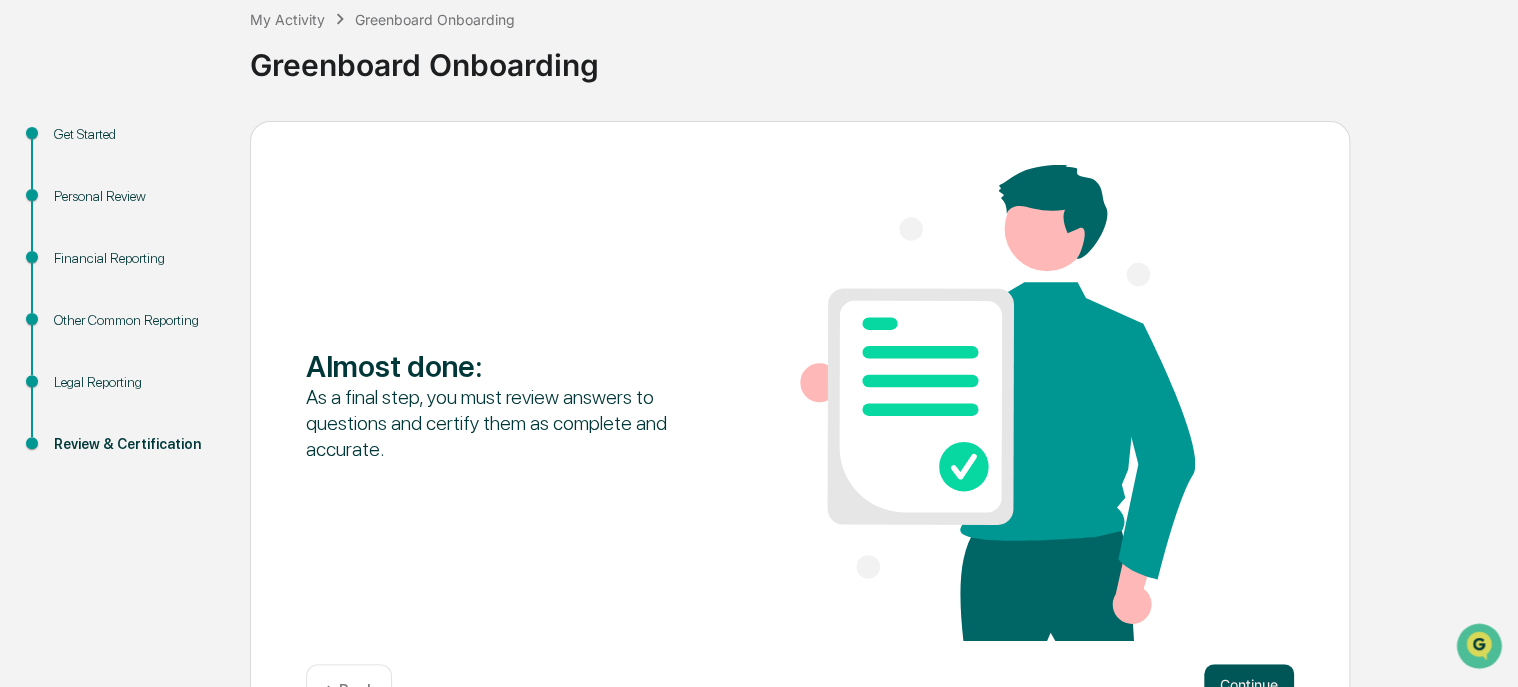 click on "Continue" at bounding box center (1249, 684) 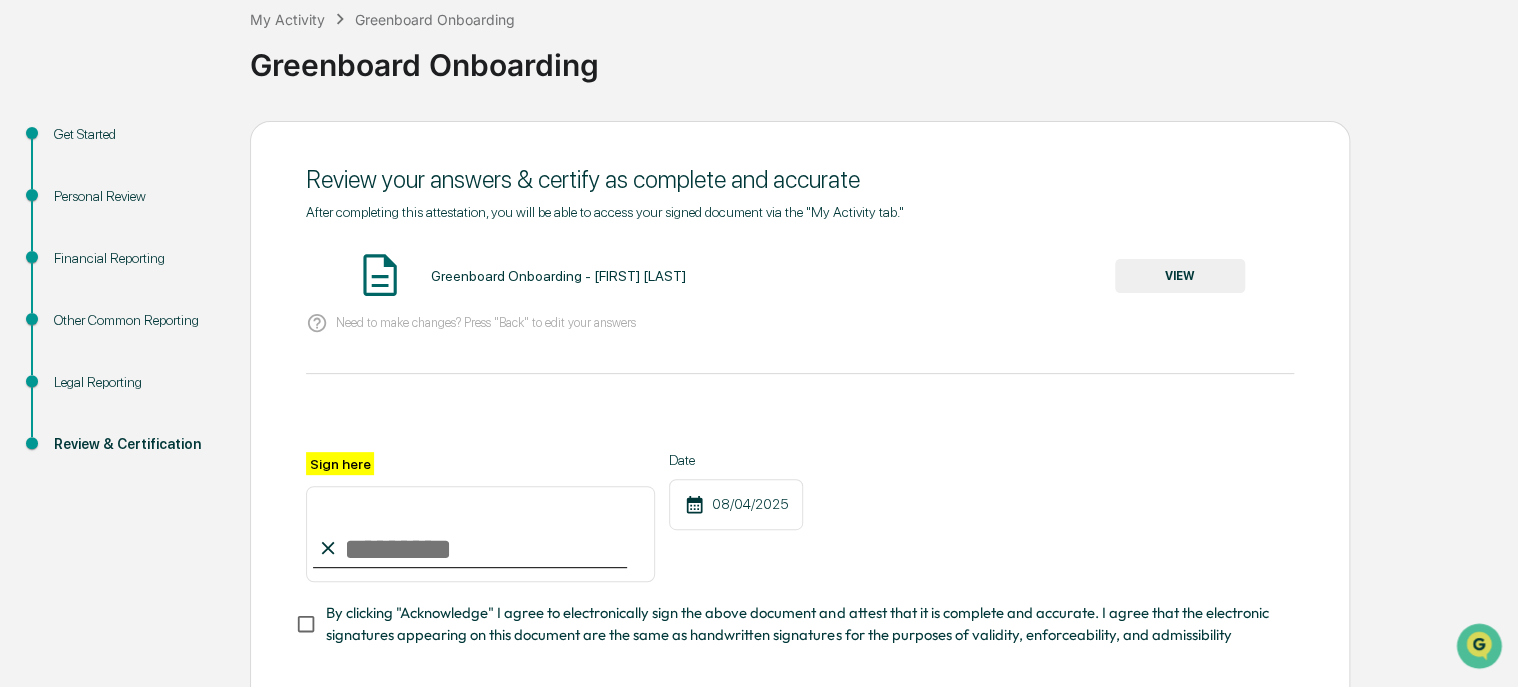 click on "Sign here" at bounding box center (480, 534) 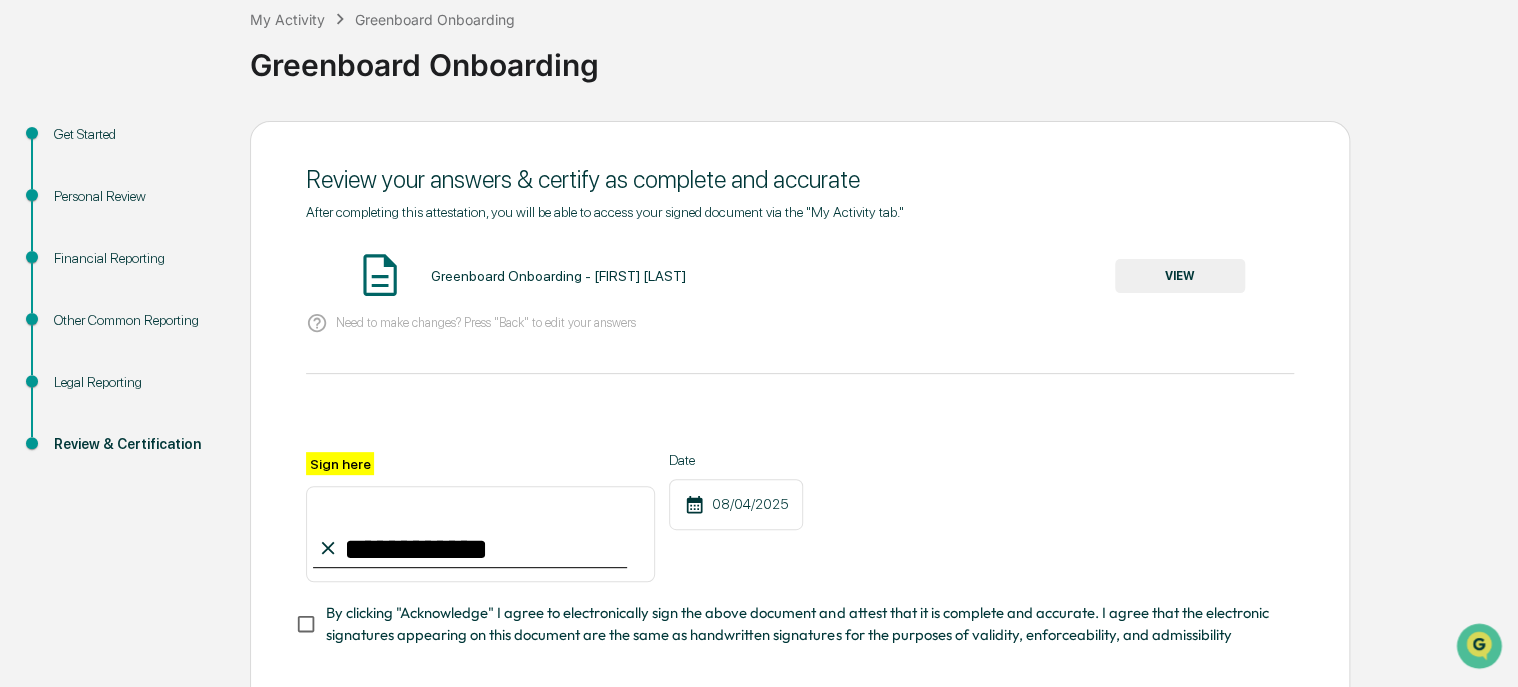 type on "**********" 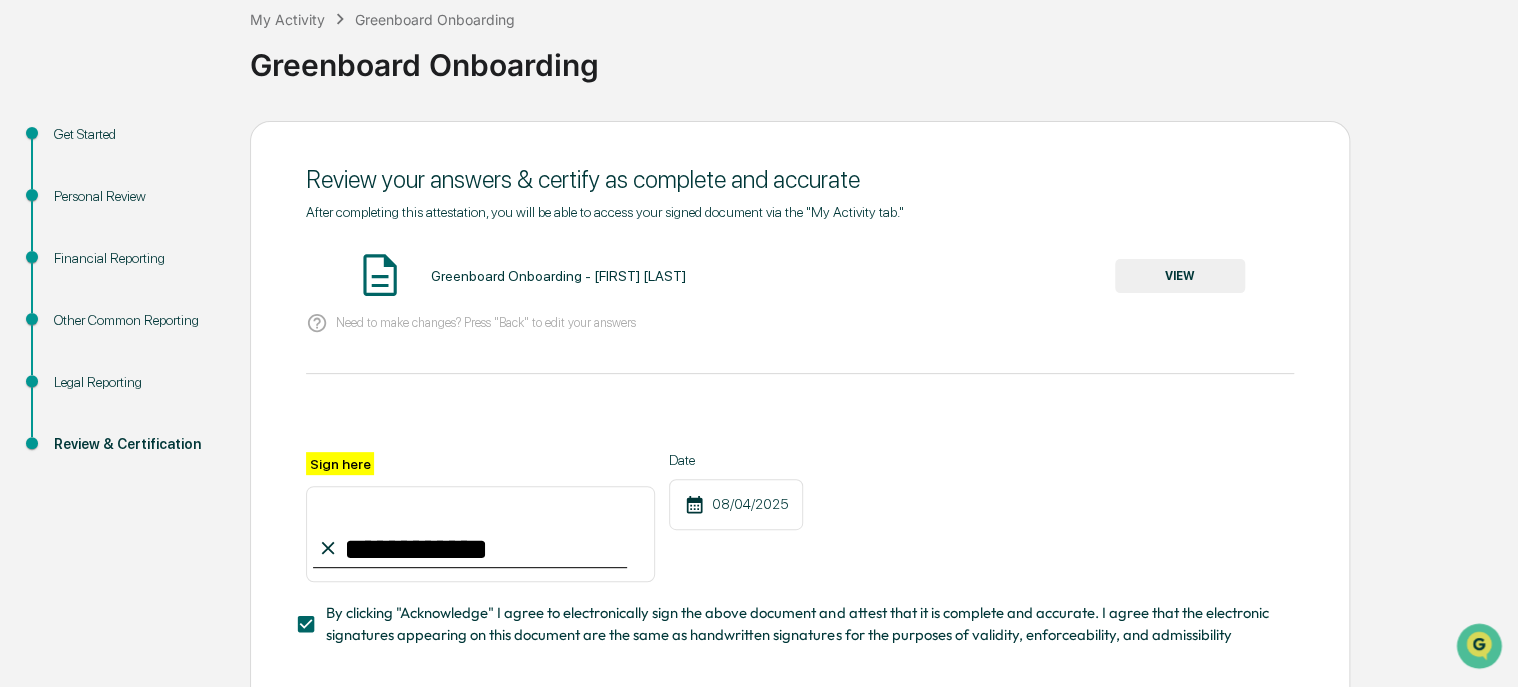 scroll, scrollTop: 220, scrollLeft: 0, axis: vertical 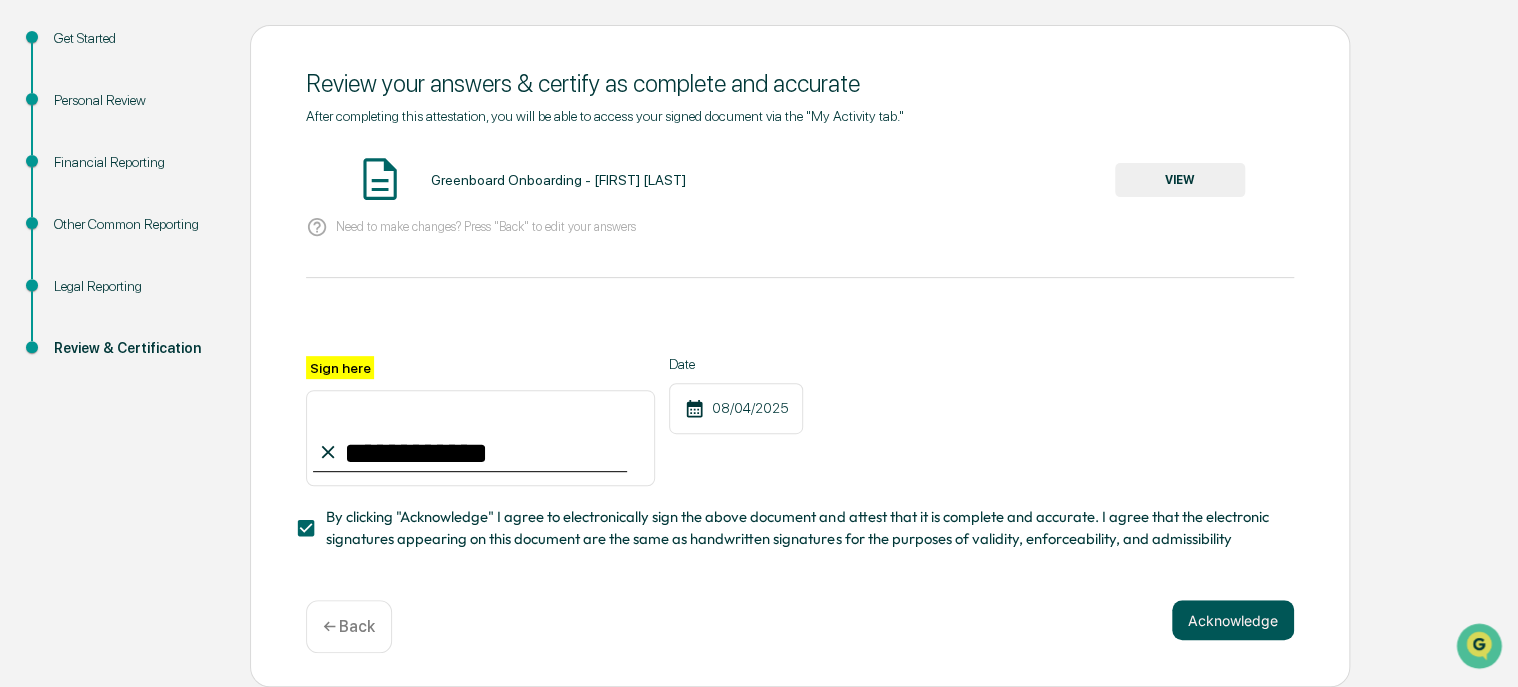 click on "Acknowledge" at bounding box center [1233, 620] 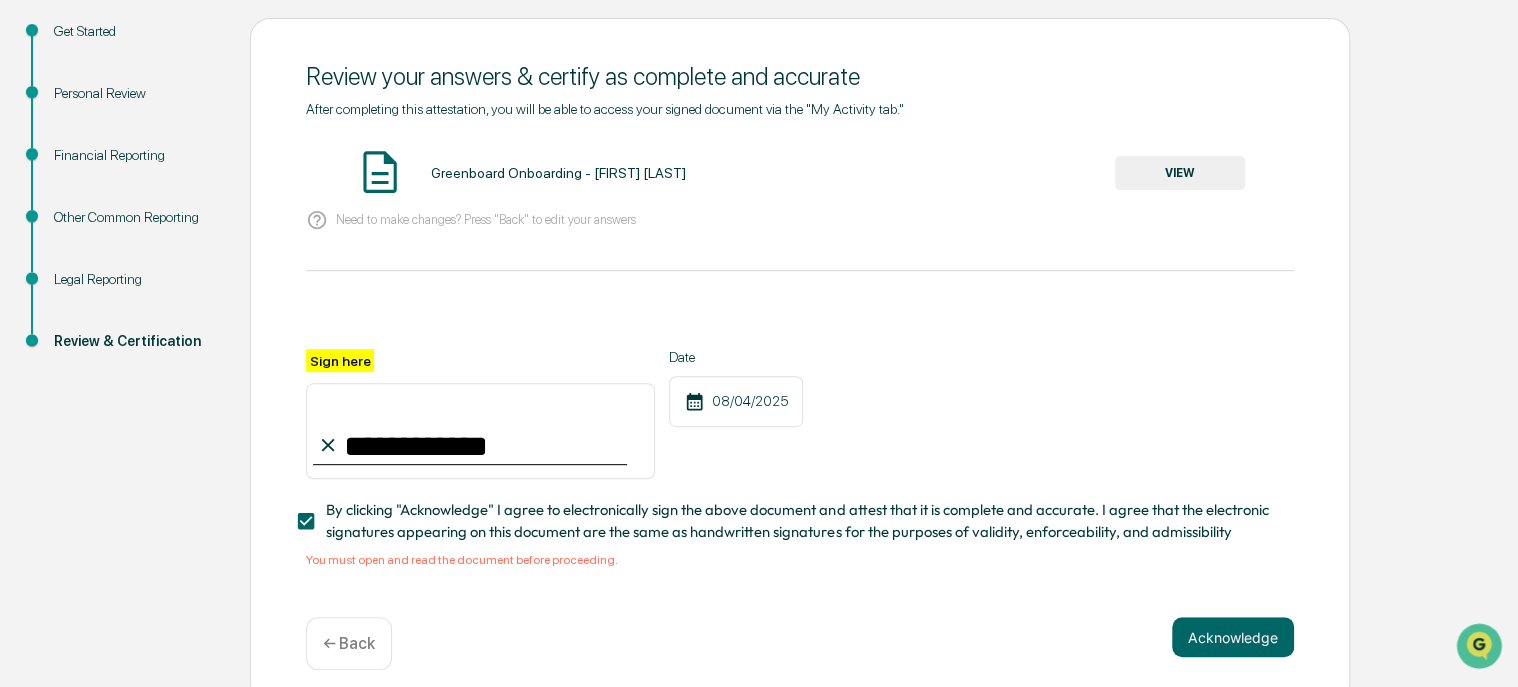 click on "VIEW" at bounding box center [1180, 173] 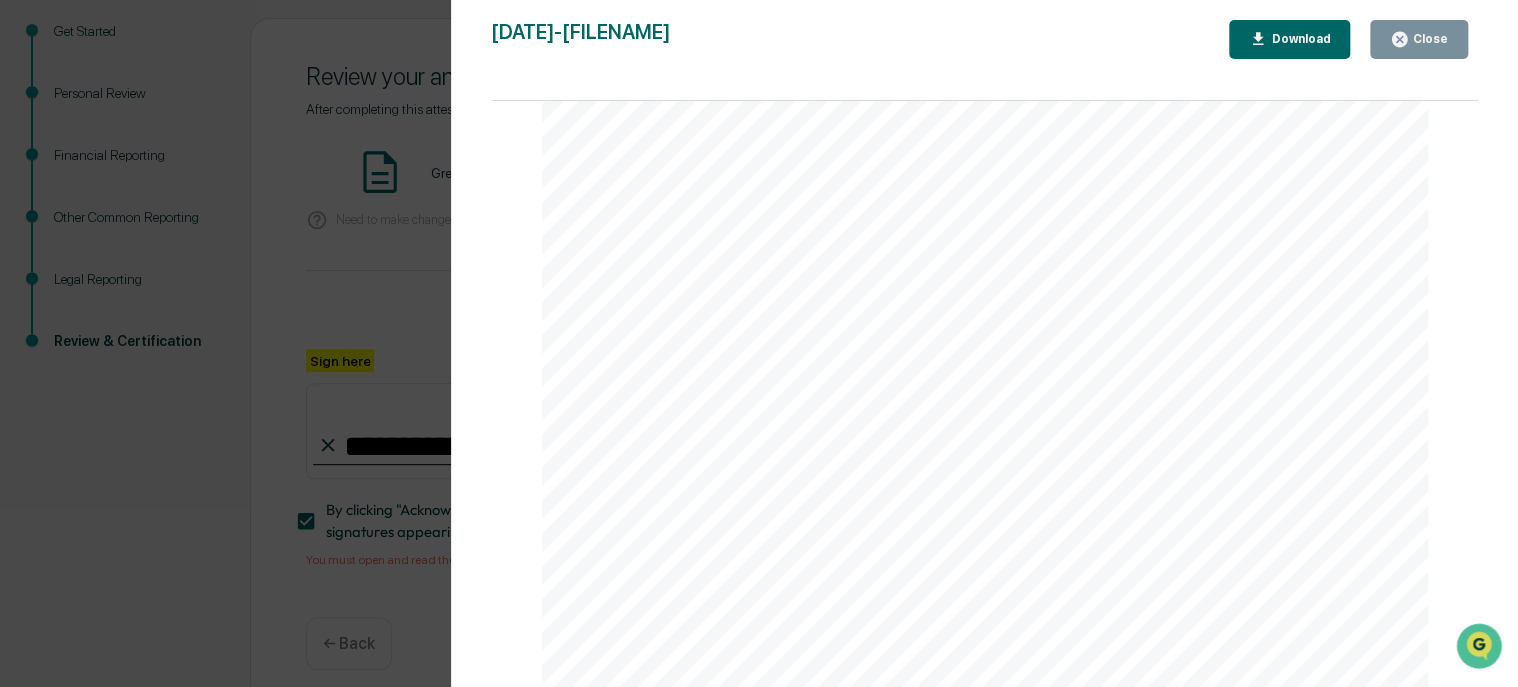 scroll, scrollTop: 1409, scrollLeft: 0, axis: vertical 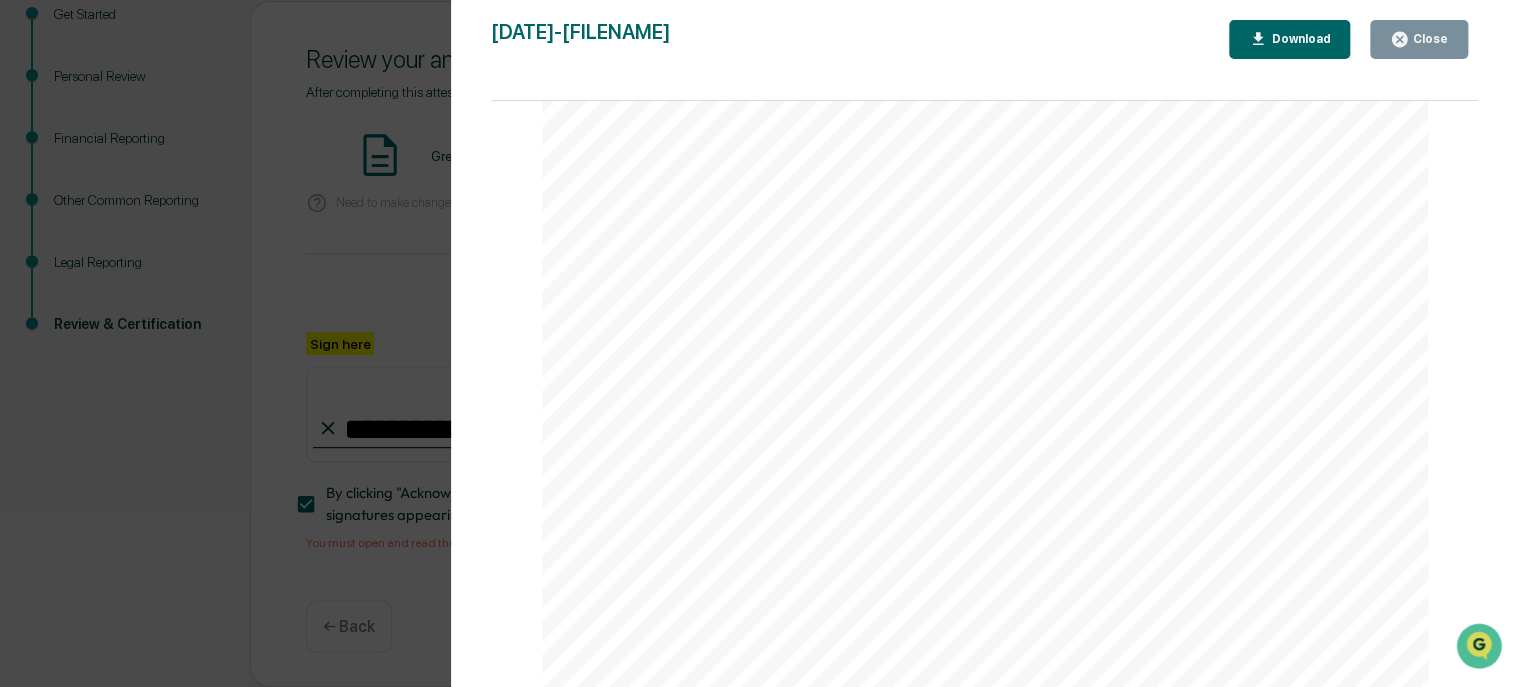 drag, startPoint x: 1471, startPoint y: 582, endPoint x: 16, endPoint y: 52, distance: 1548.5234 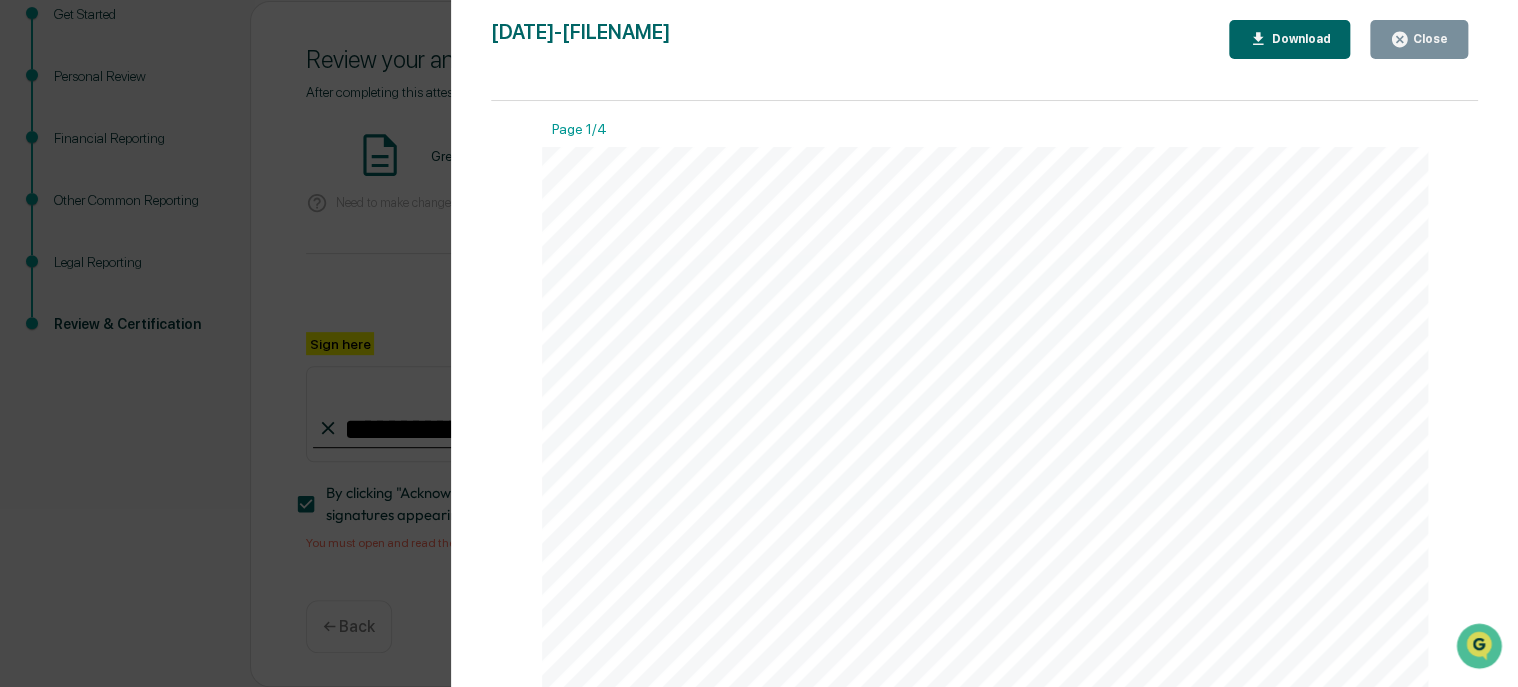 click on "Close" at bounding box center (1428, 39) 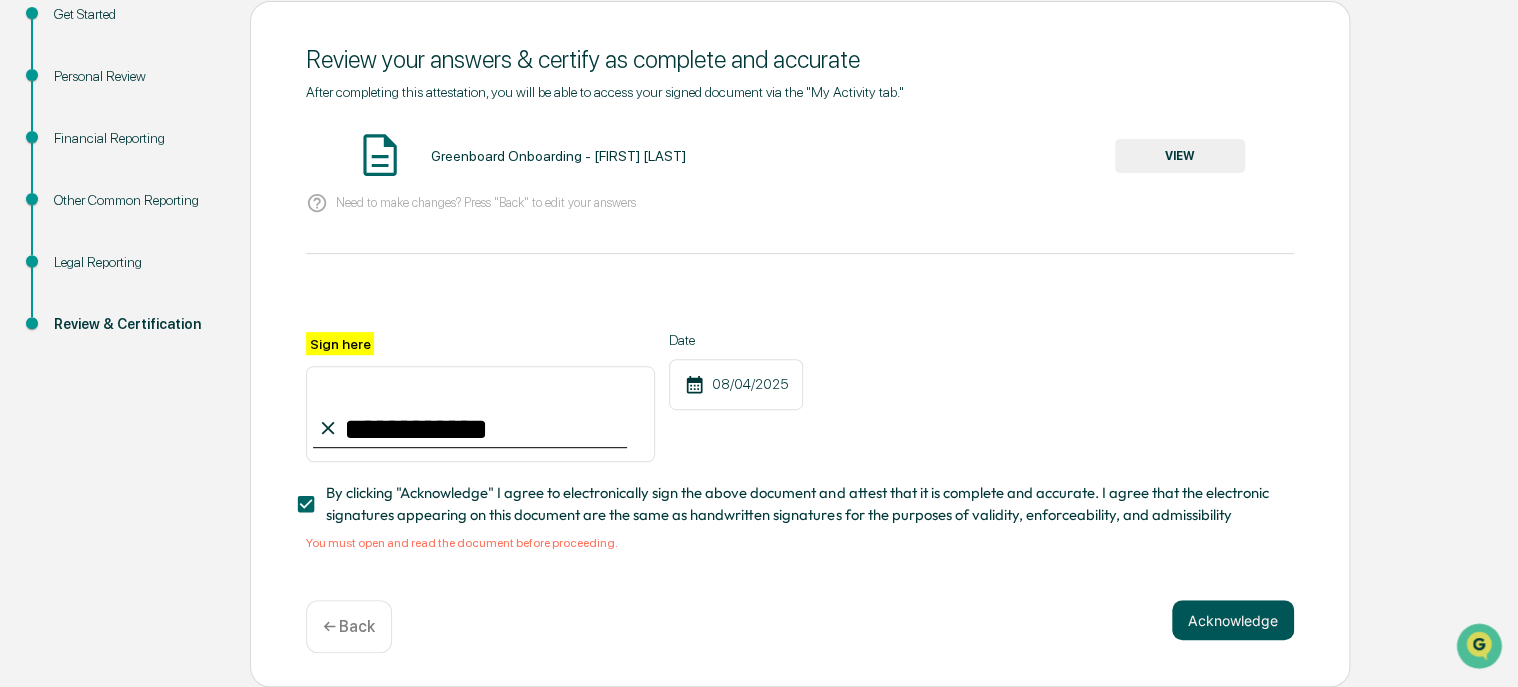 click on "Acknowledge" at bounding box center [1233, 620] 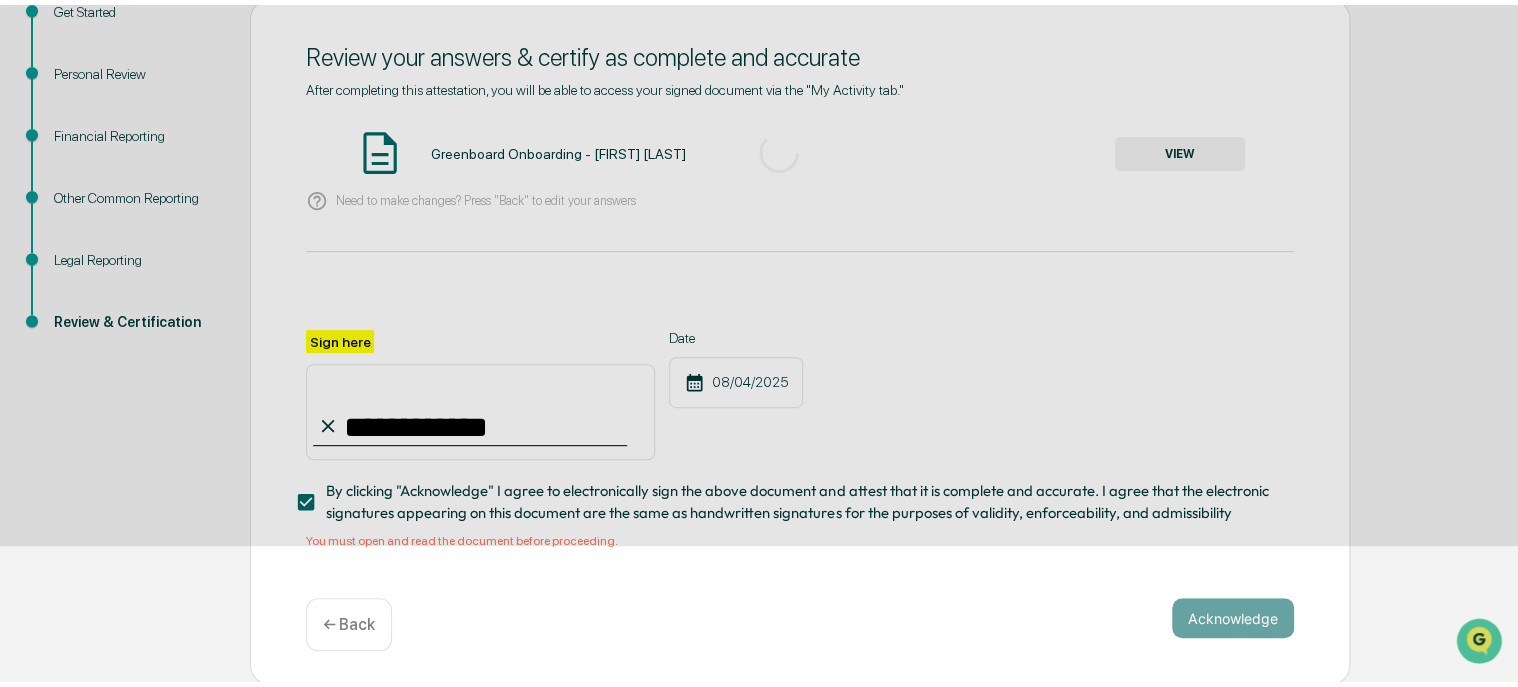 scroll, scrollTop: 117, scrollLeft: 0, axis: vertical 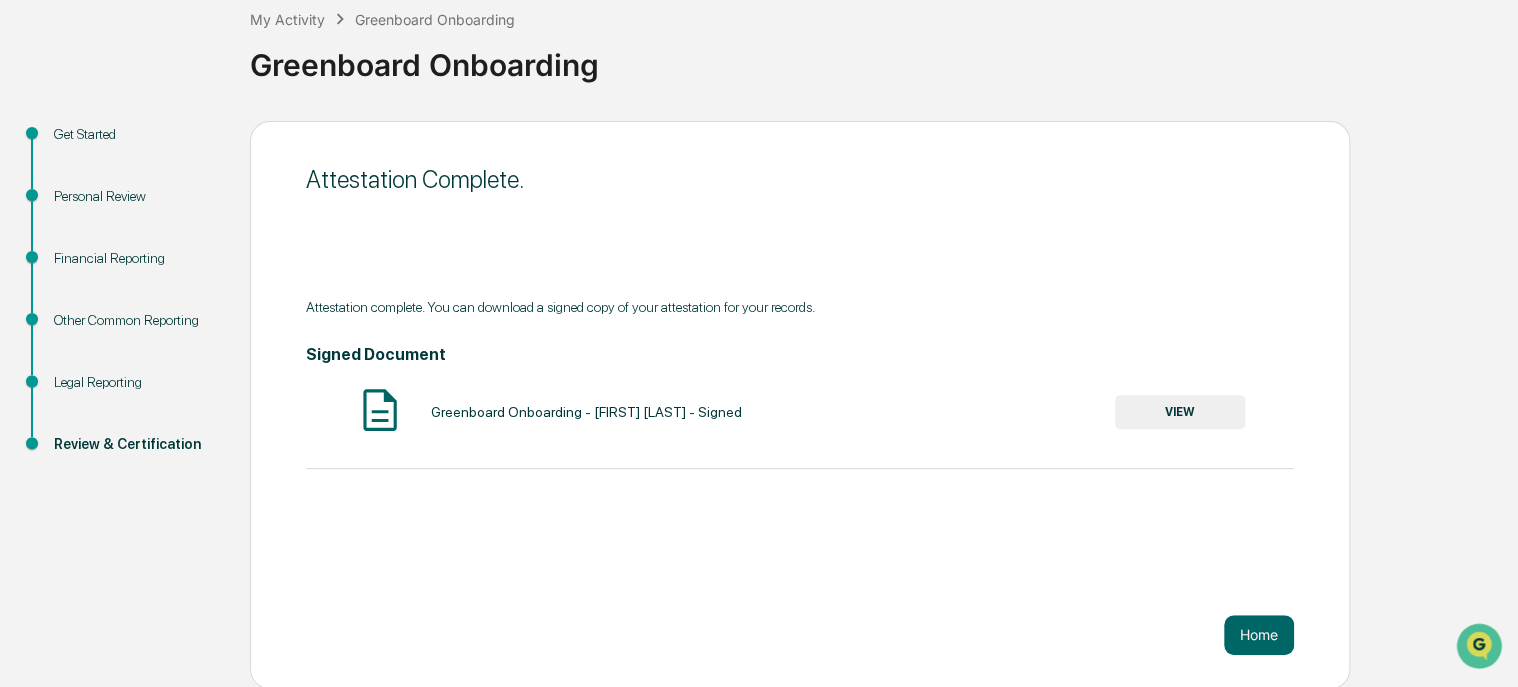 click on "VIEW" at bounding box center [1180, 412] 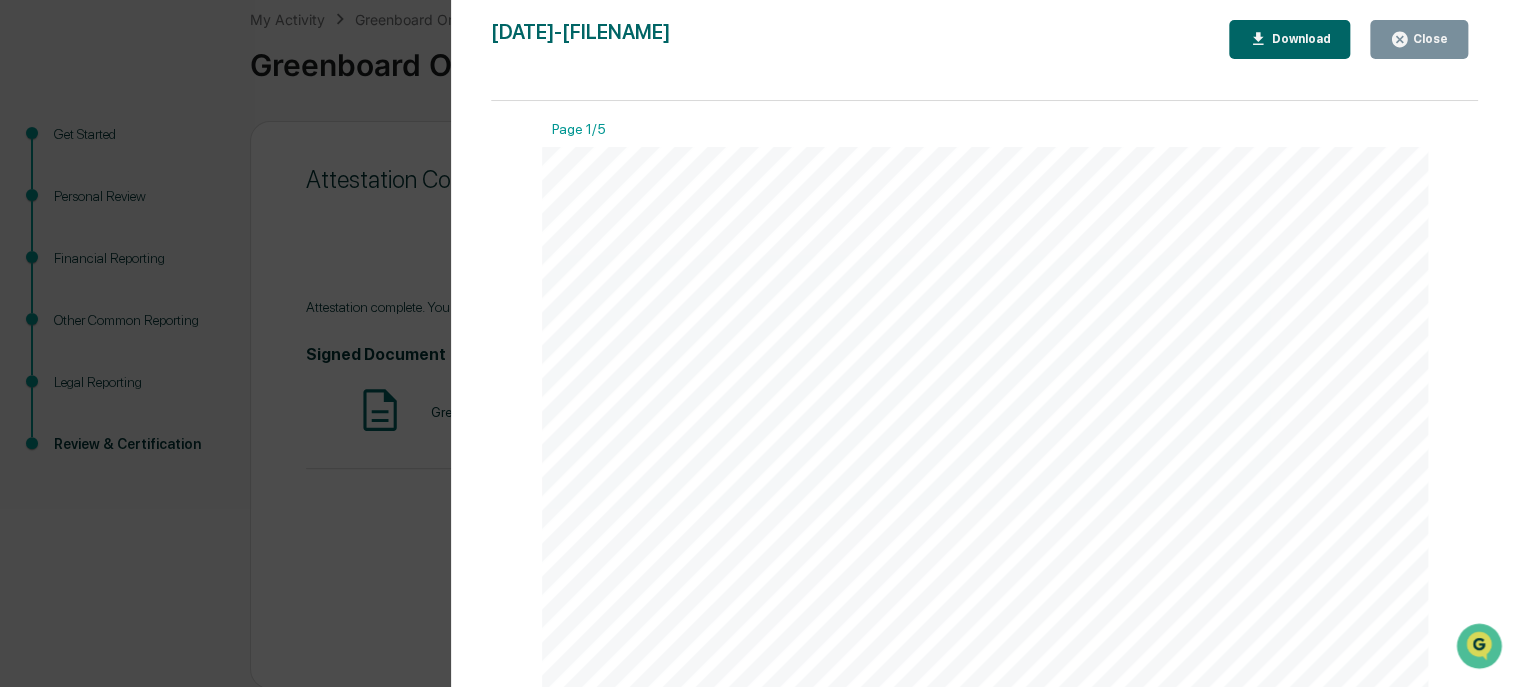 click on "Download" at bounding box center (1298, 39) 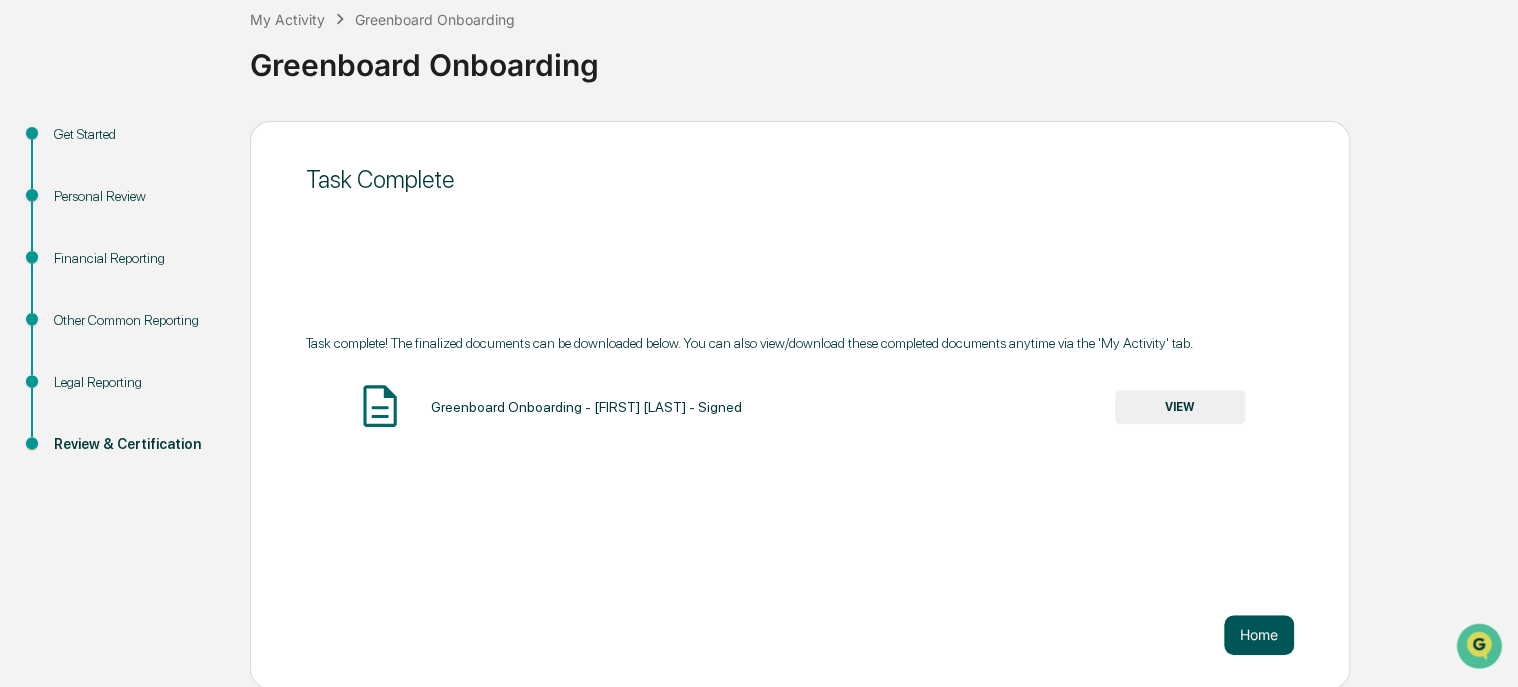 click on "Home" at bounding box center (1259, 635) 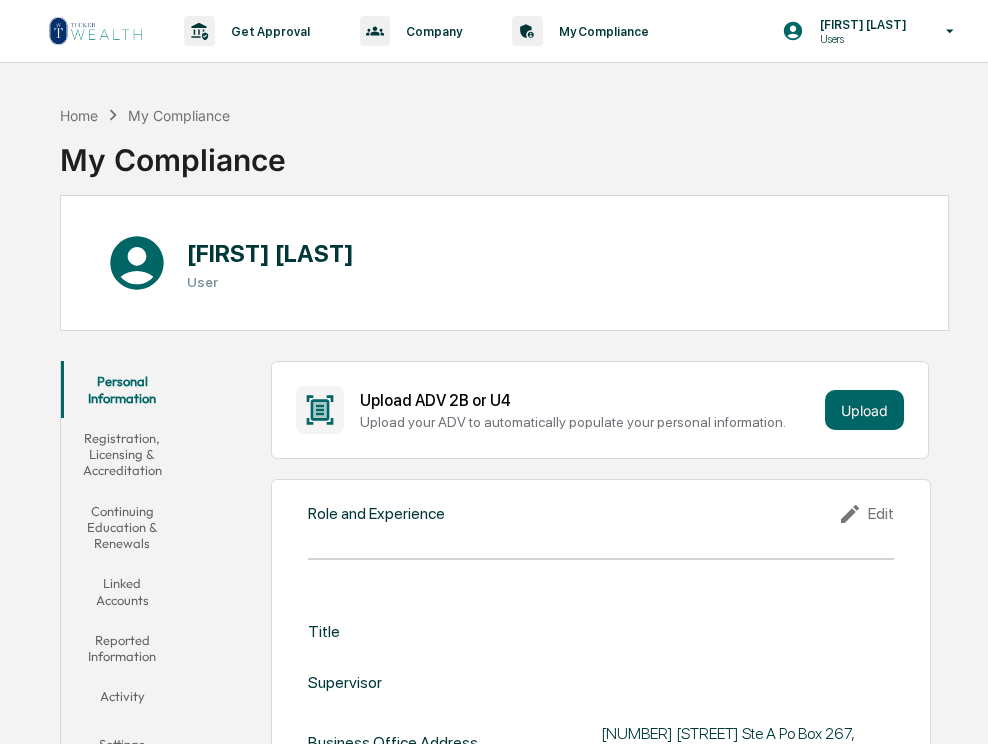 scroll, scrollTop: 0, scrollLeft: 0, axis: both 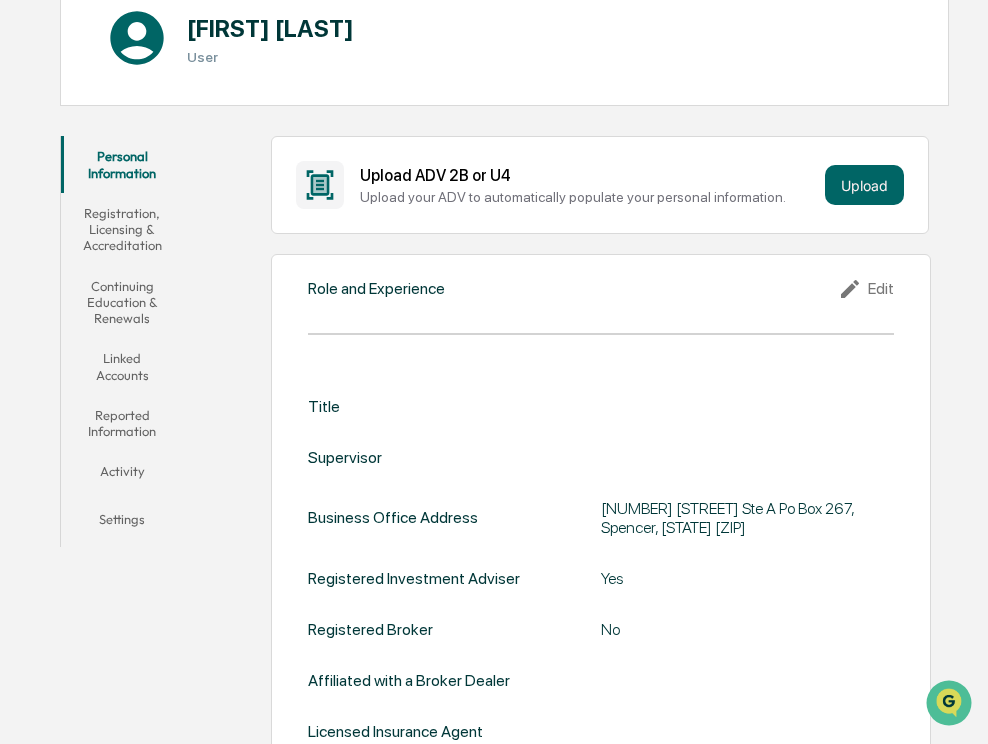 click on "Edit" at bounding box center [866, 289] 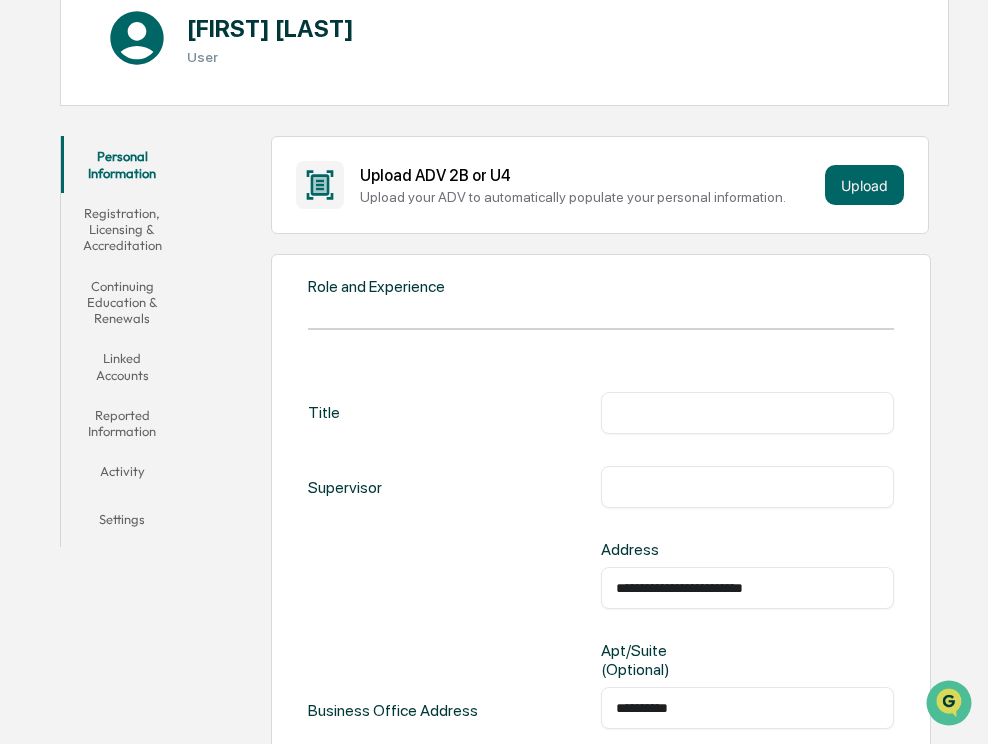 drag, startPoint x: 797, startPoint y: 587, endPoint x: 234, endPoint y: 655, distance: 567.0917 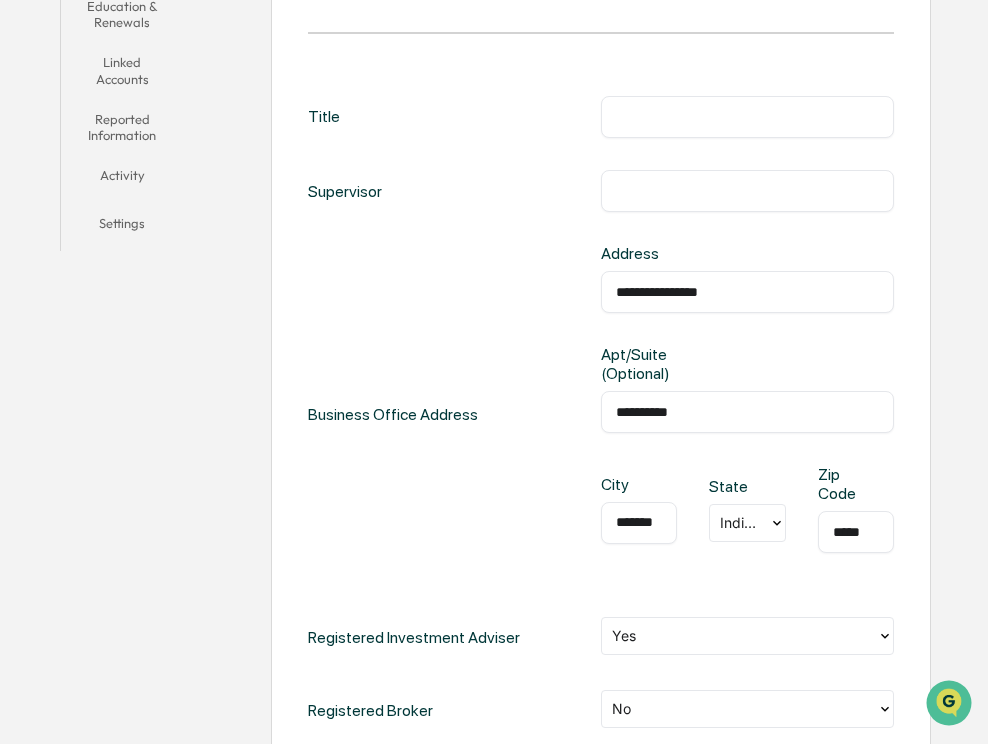 scroll, scrollTop: 568, scrollLeft: 0, axis: vertical 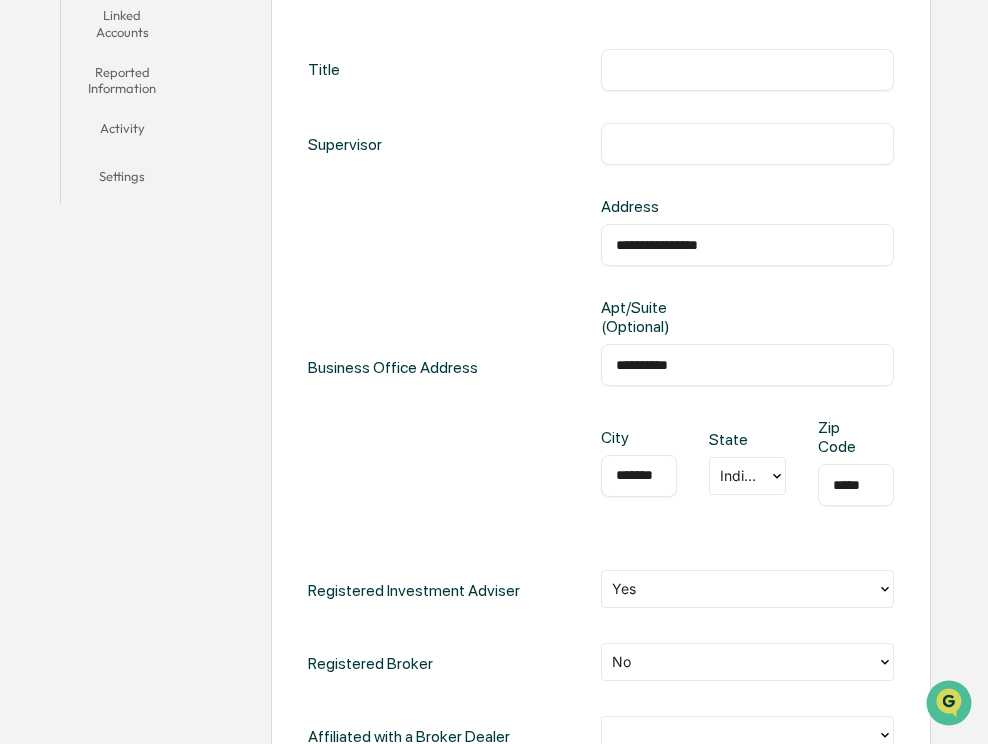 type on "**********" 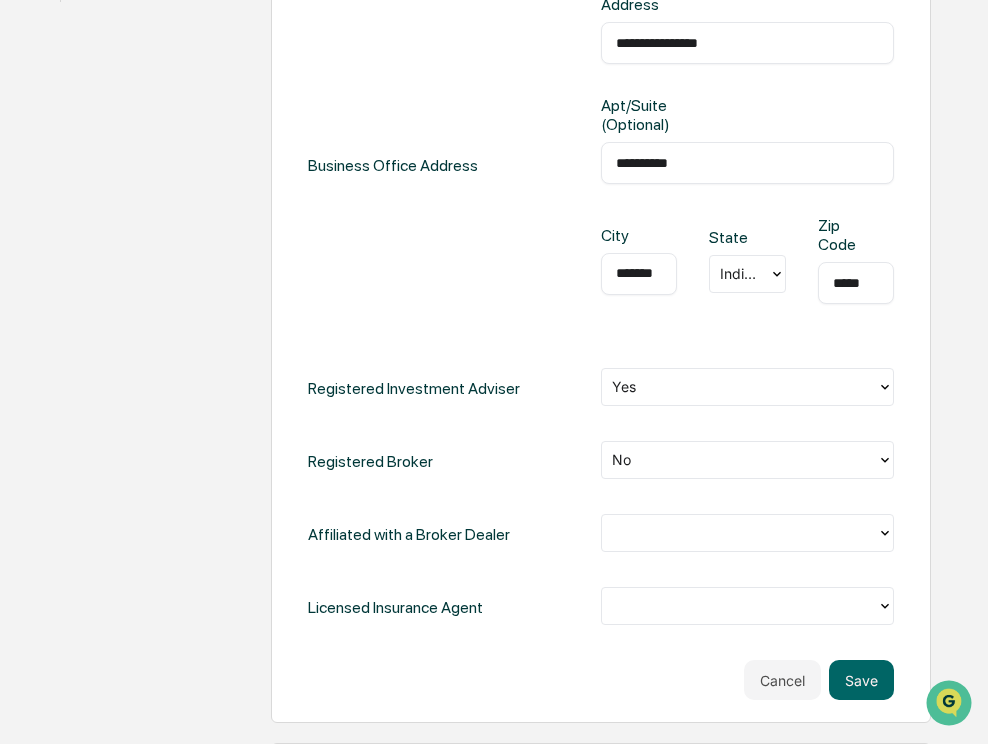 scroll, scrollTop: 824, scrollLeft: 0, axis: vertical 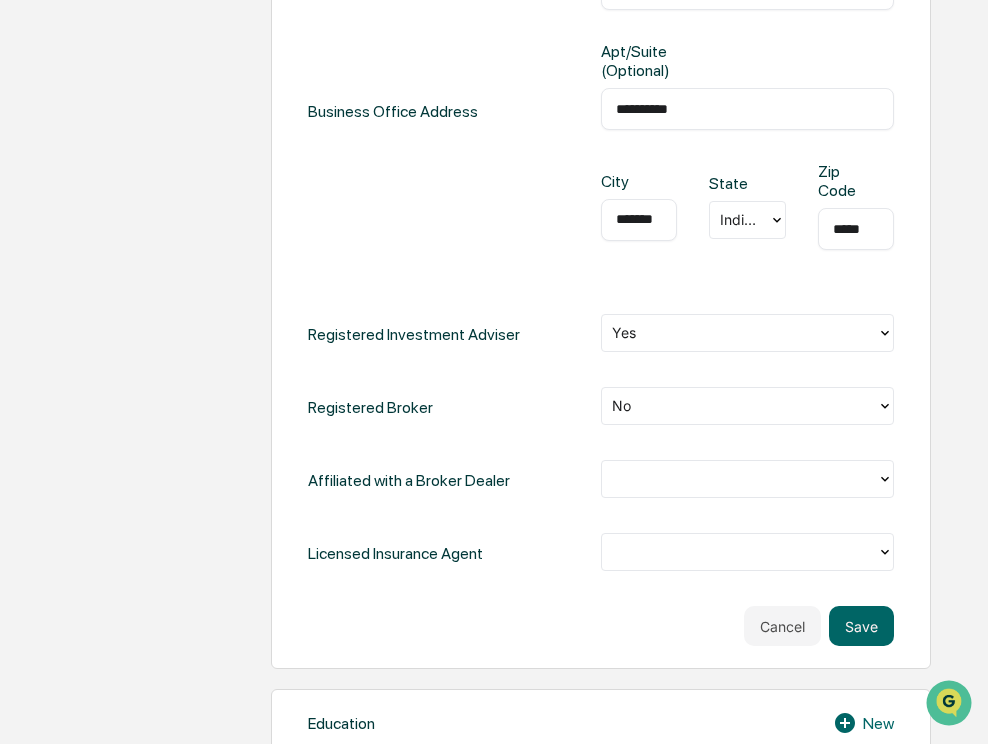 click 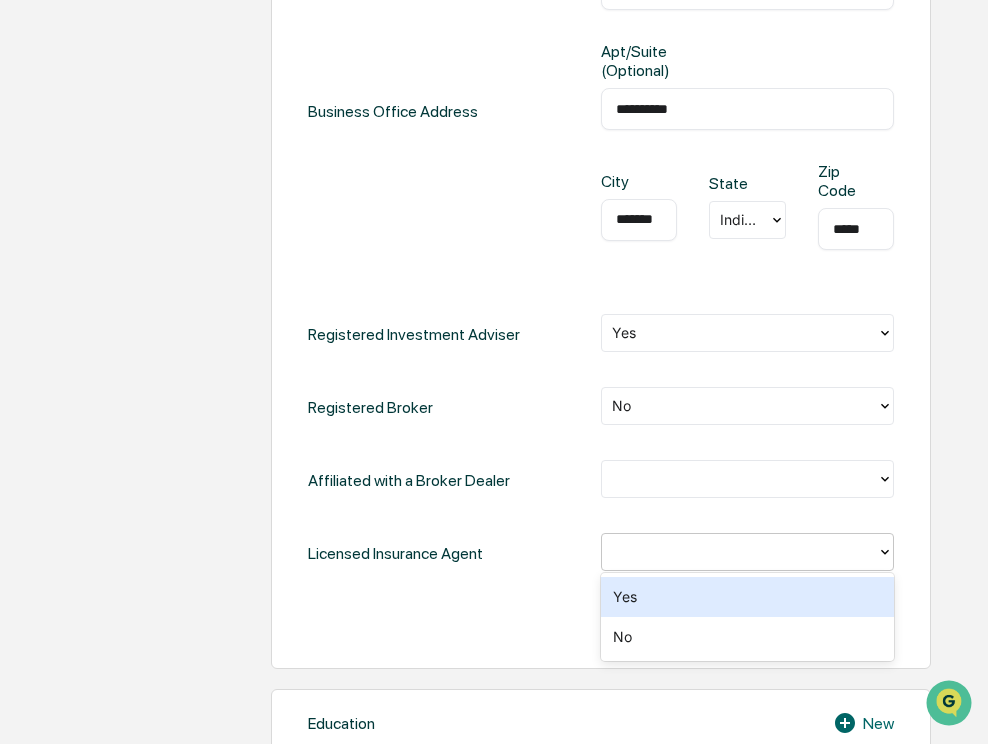 click on "Yes" at bounding box center (747, 597) 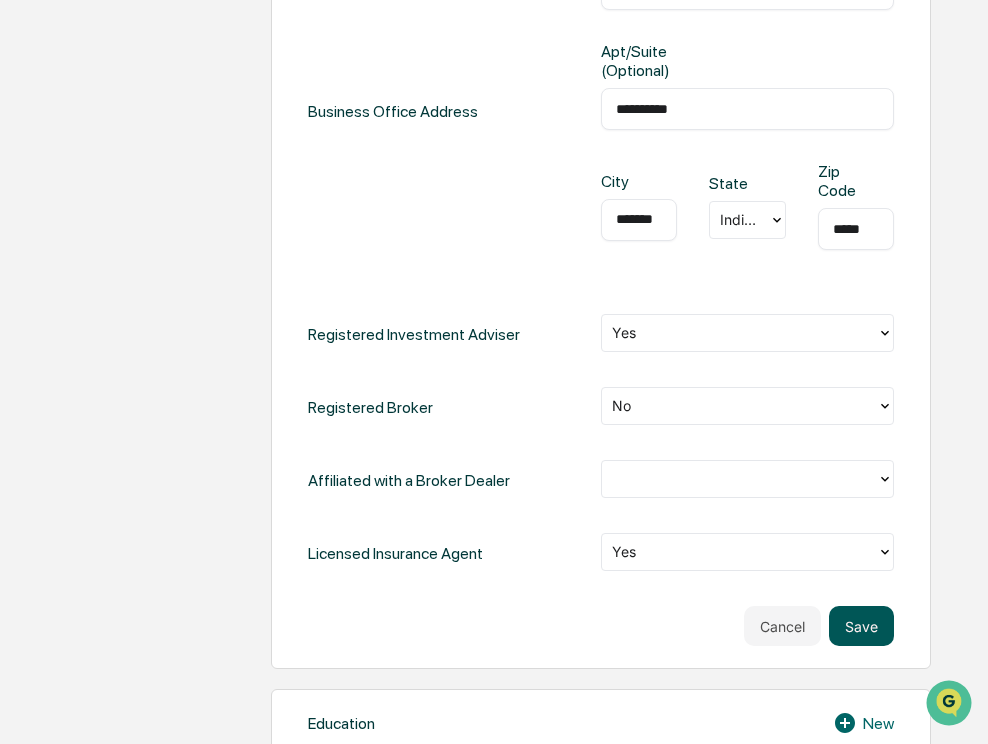 click on "Save" at bounding box center [861, 626] 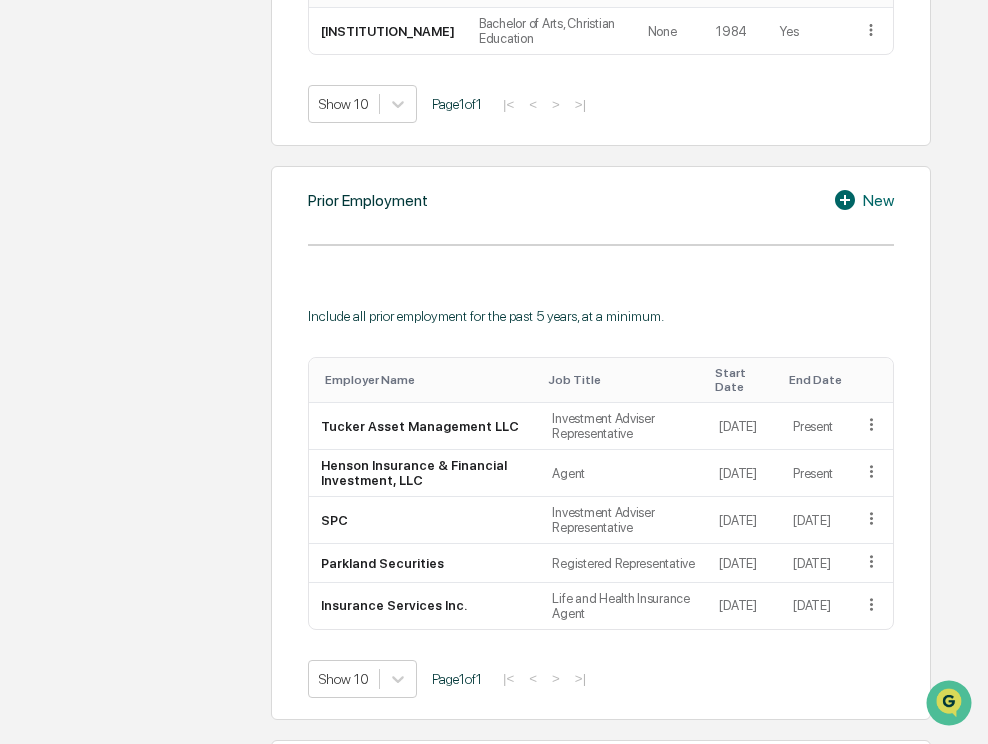scroll, scrollTop: 1751, scrollLeft: 0, axis: vertical 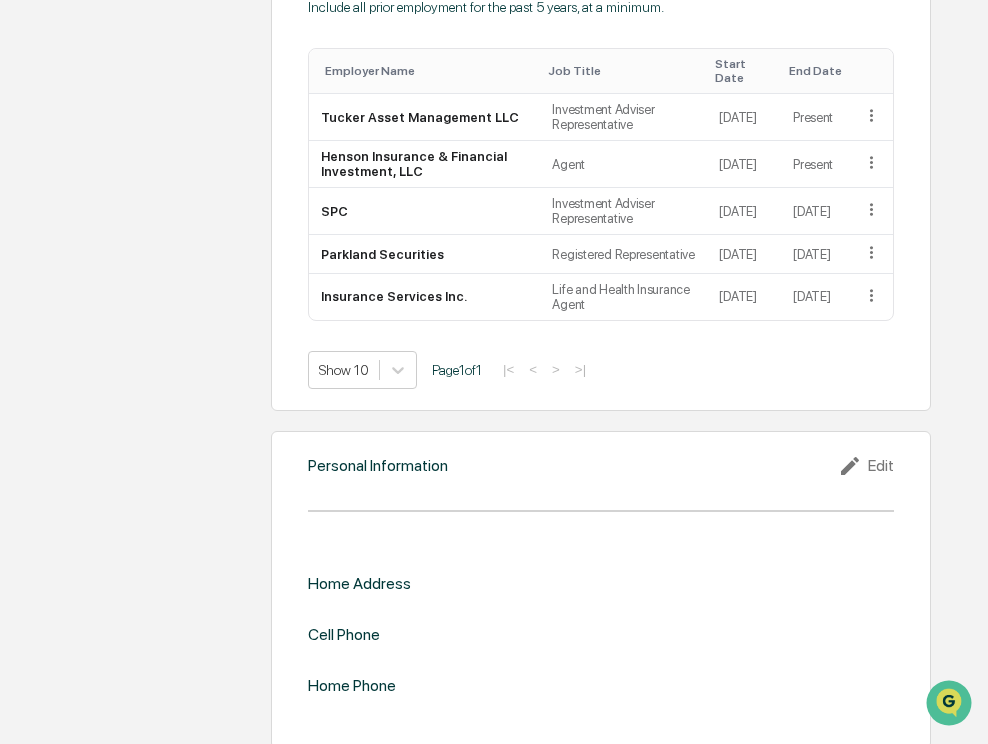 click 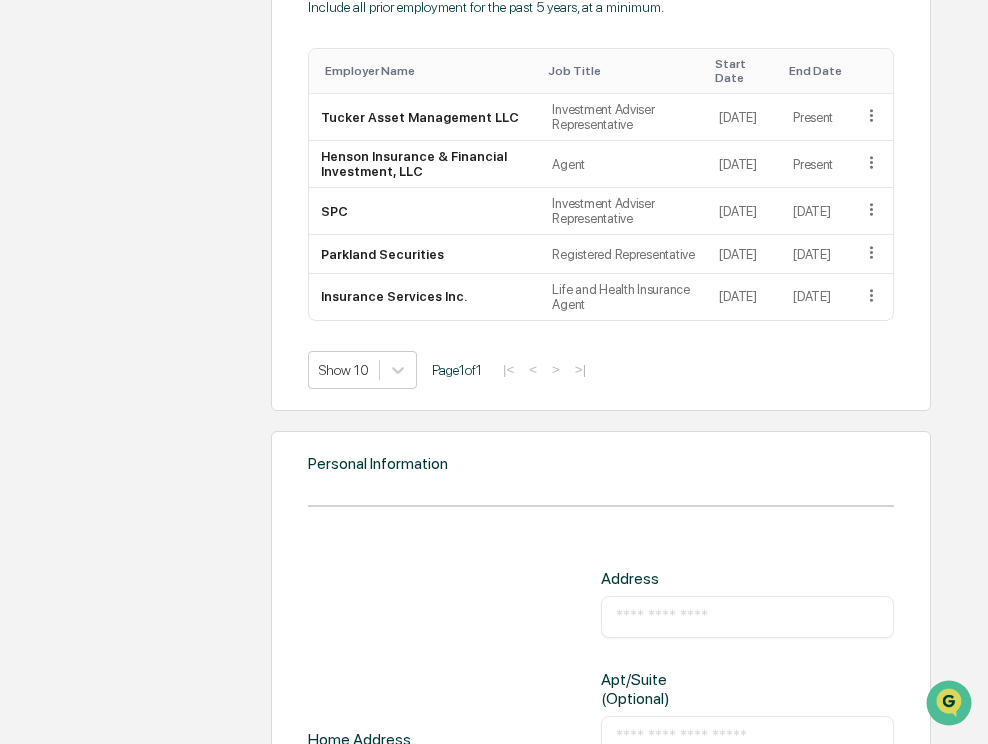 click at bounding box center (747, 617) 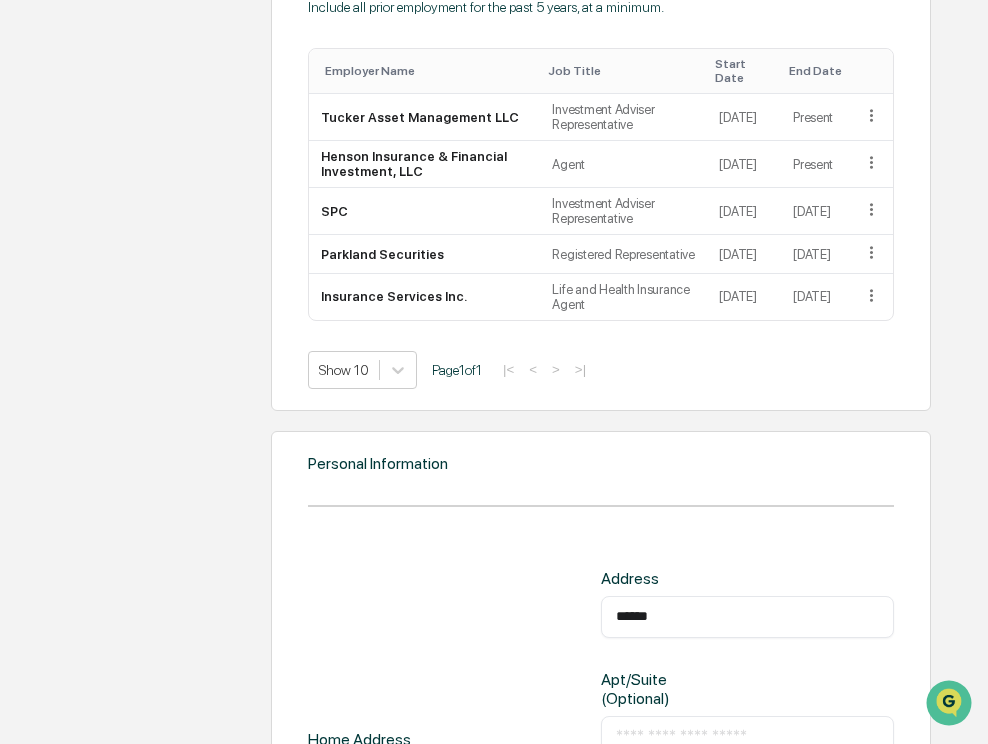 type on "**********" 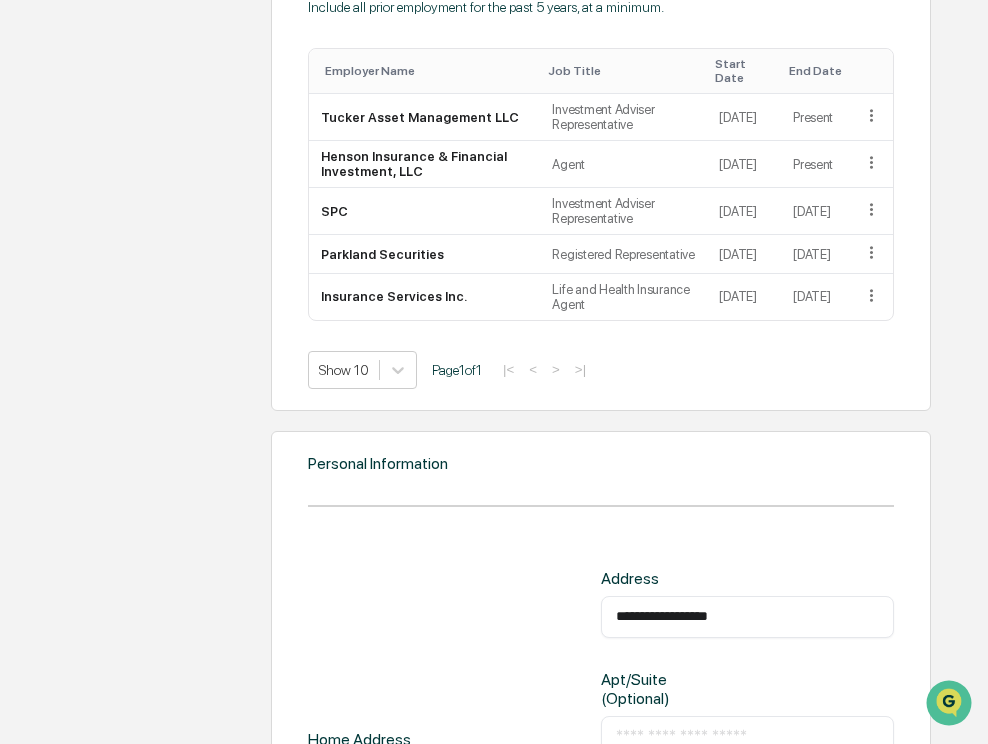 type on "*******" 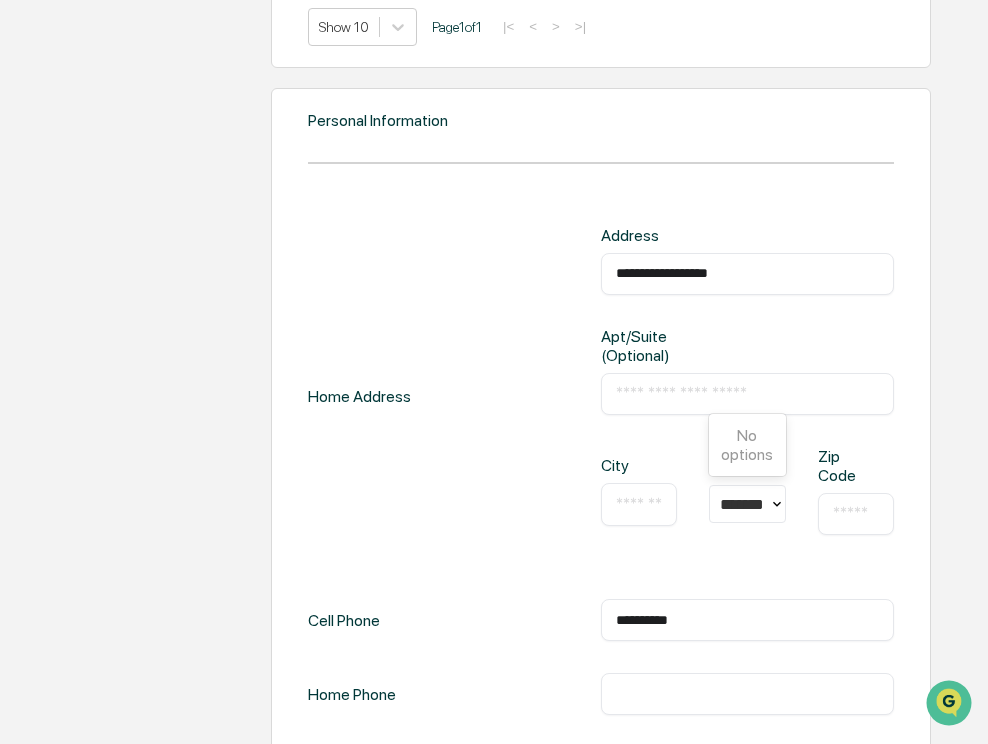 scroll, scrollTop: 2413, scrollLeft: 0, axis: vertical 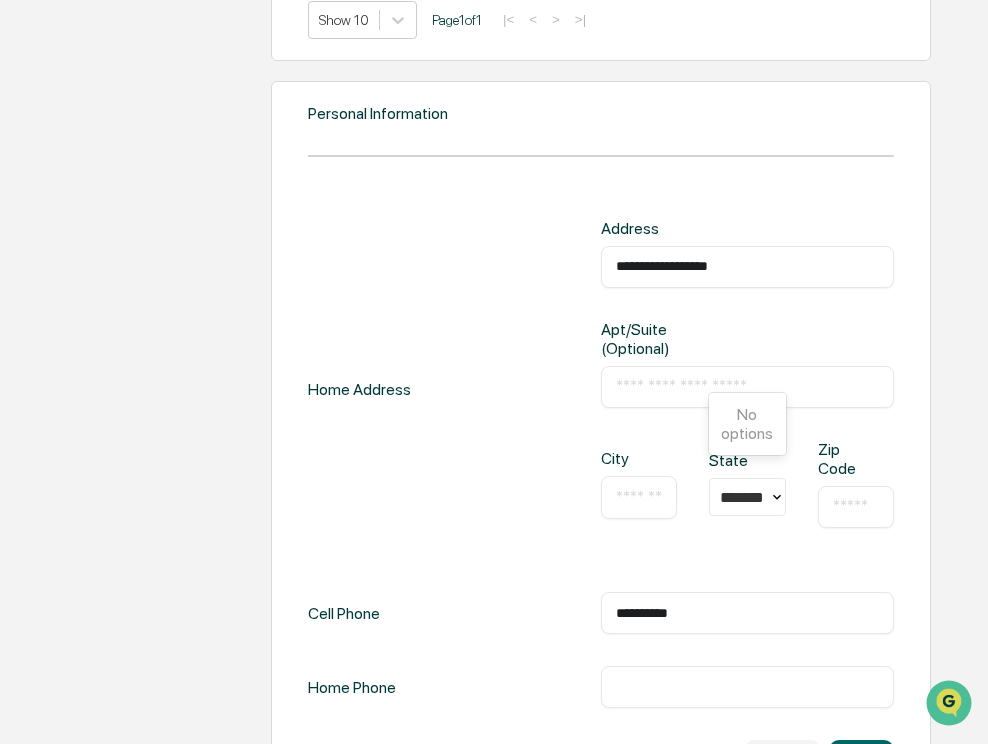 click at bounding box center (639, 497) 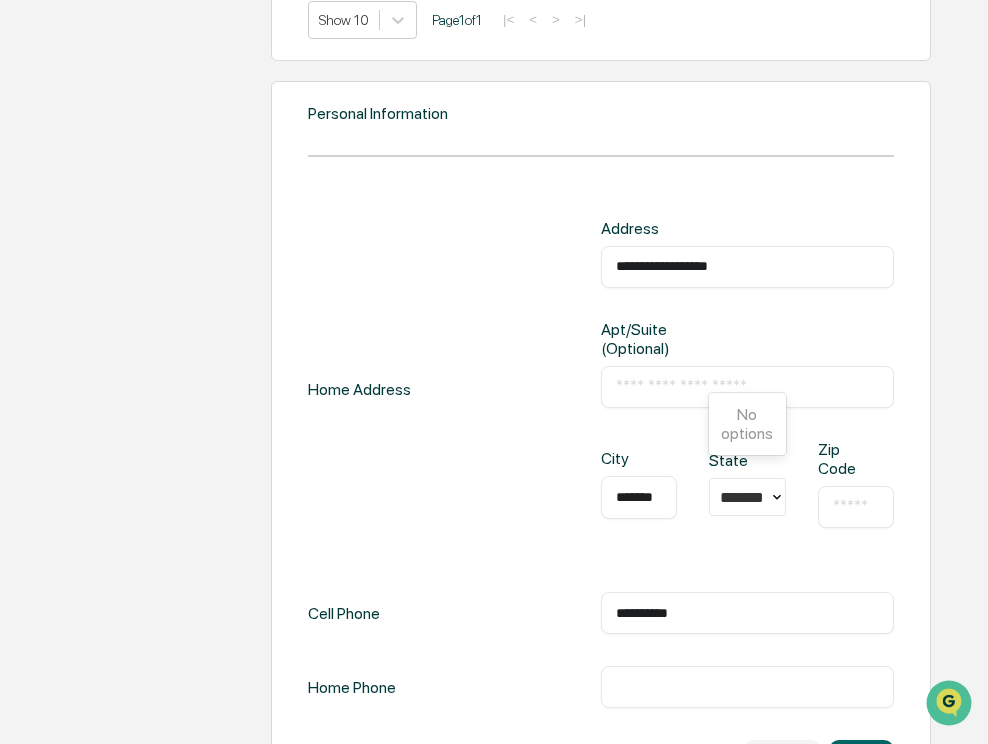 scroll, scrollTop: 0, scrollLeft: 8, axis: horizontal 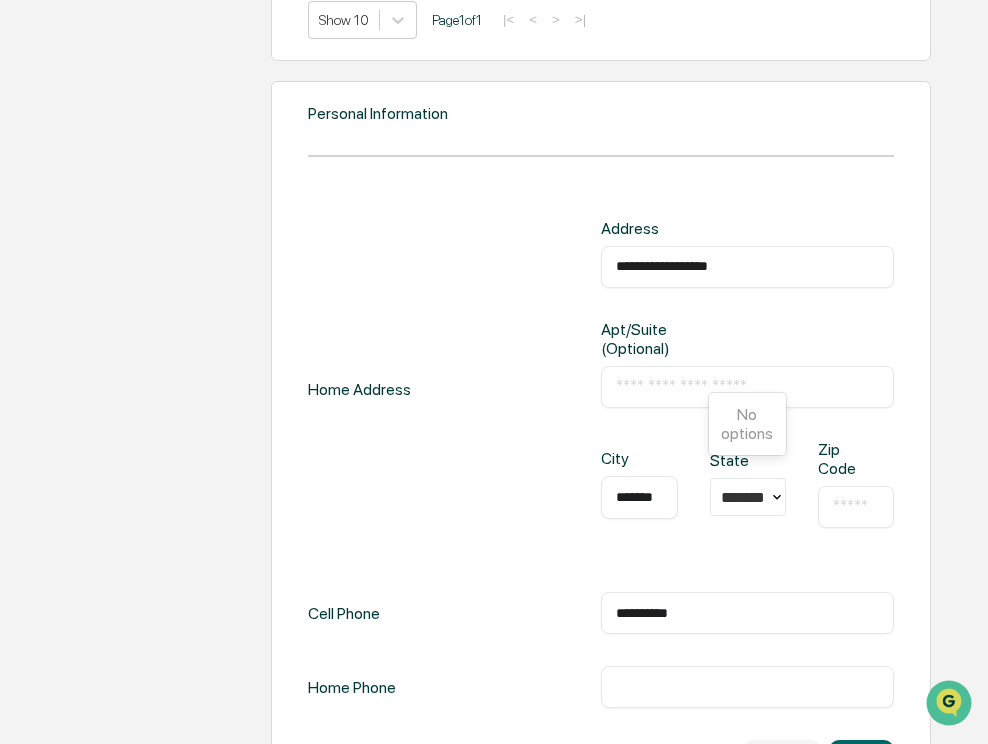 type on "*******" 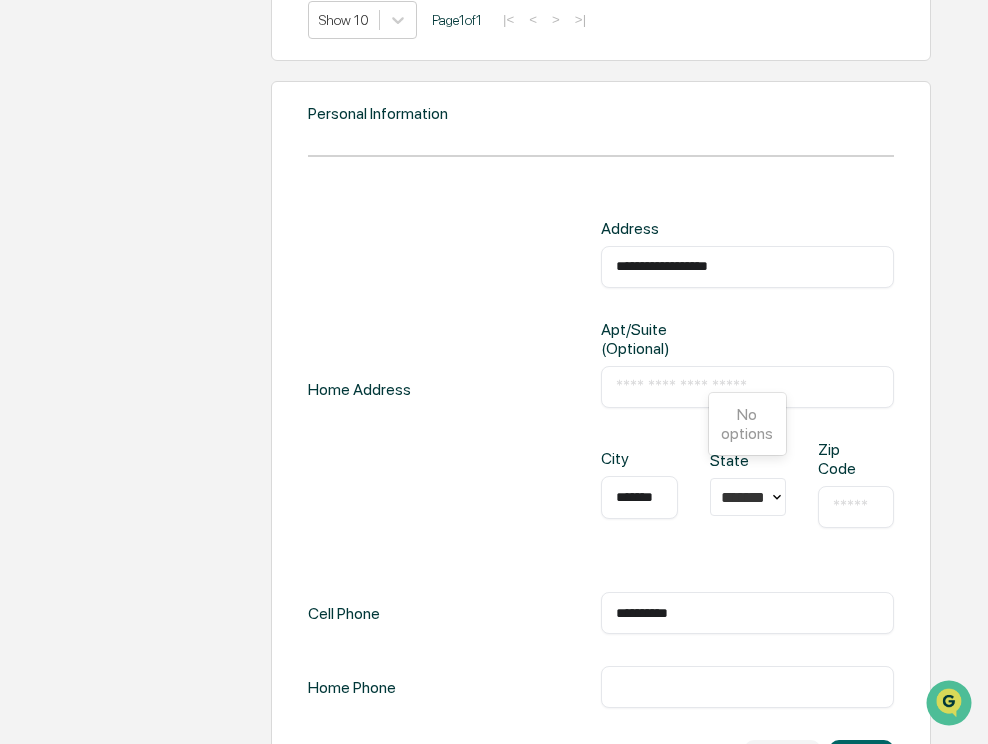 scroll, scrollTop: 0, scrollLeft: 0, axis: both 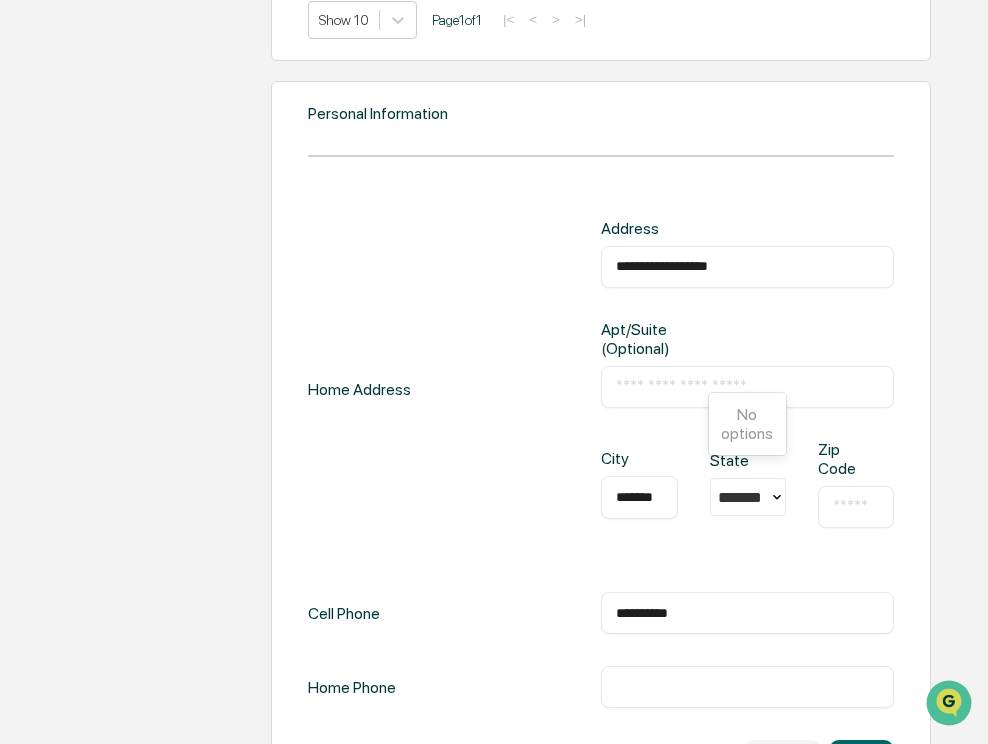 type 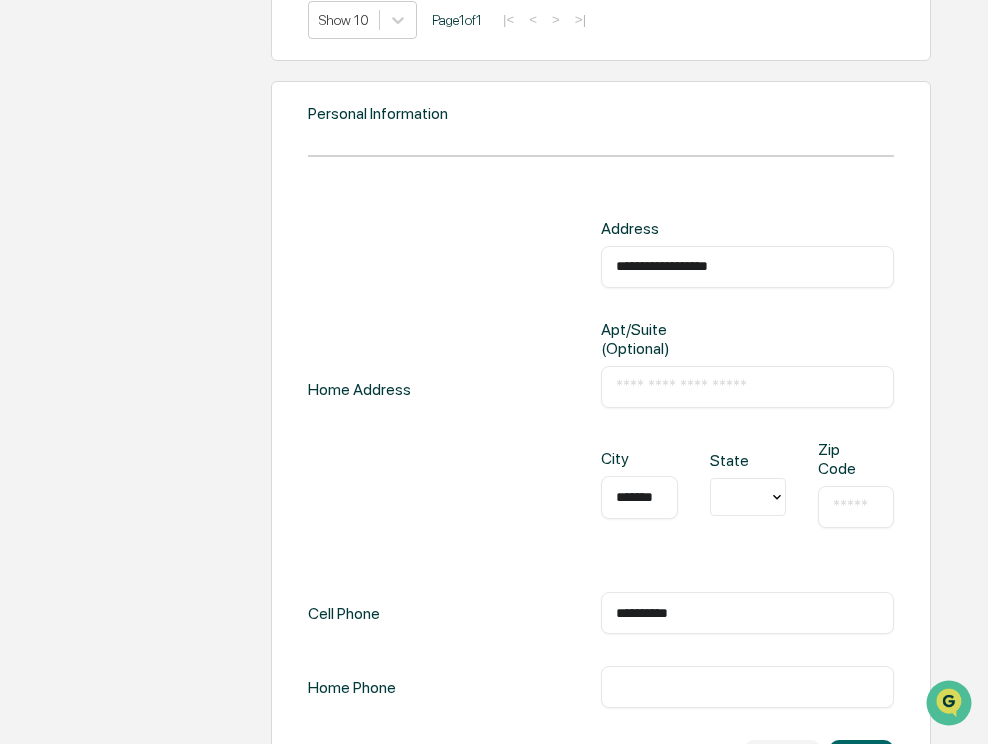 scroll, scrollTop: 0, scrollLeft: 0, axis: both 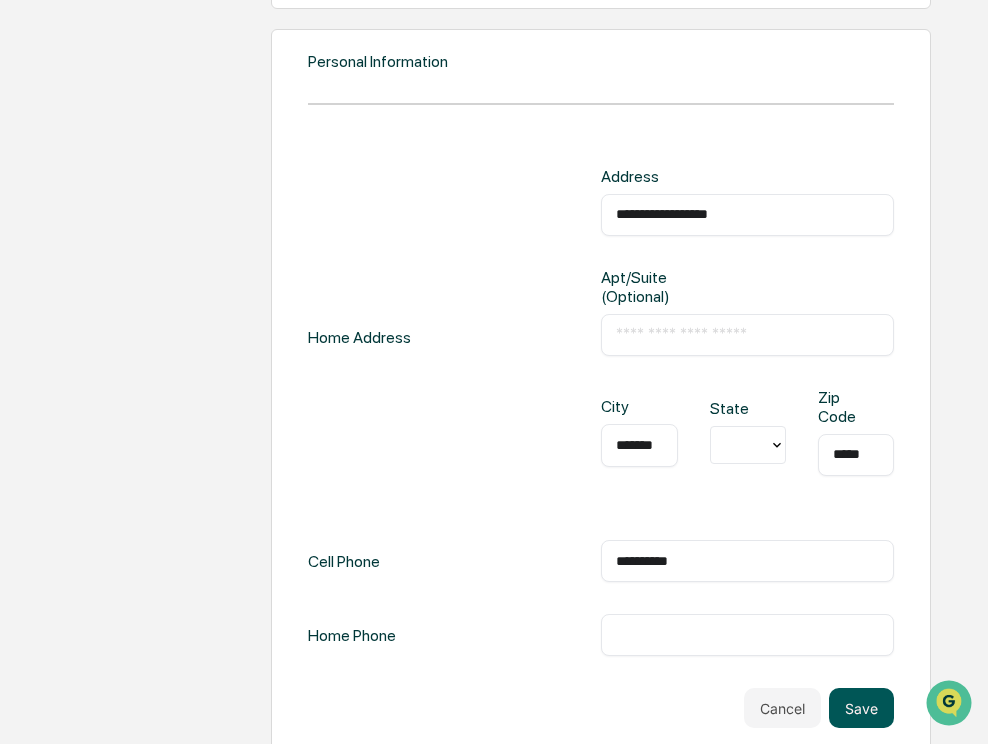type on "*****" 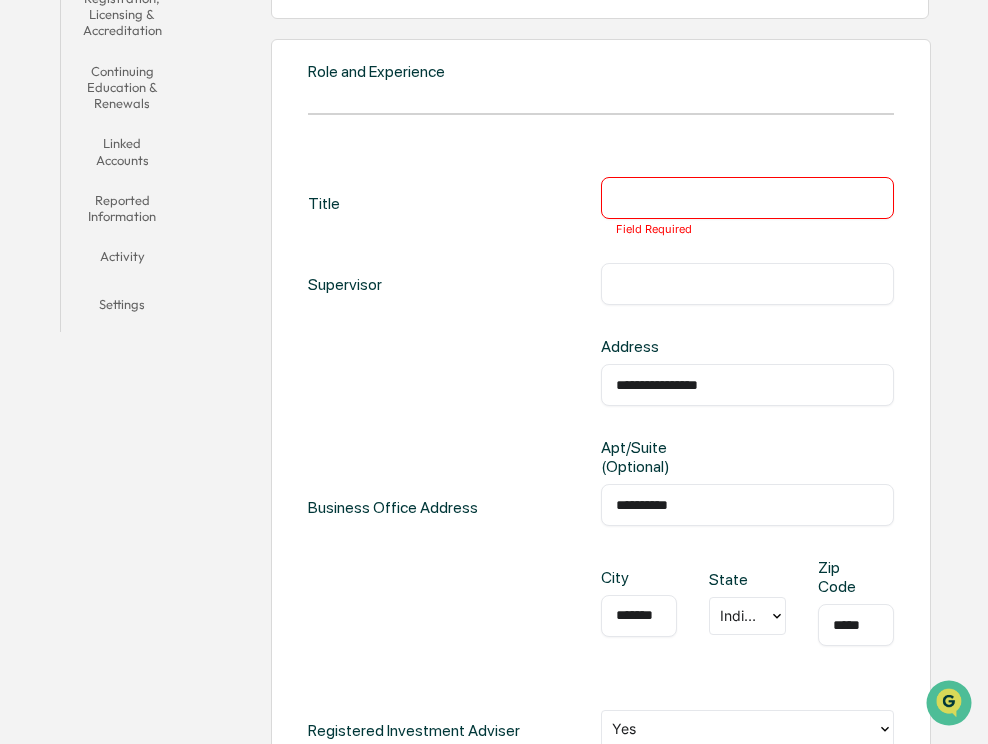scroll, scrollTop: 443, scrollLeft: 0, axis: vertical 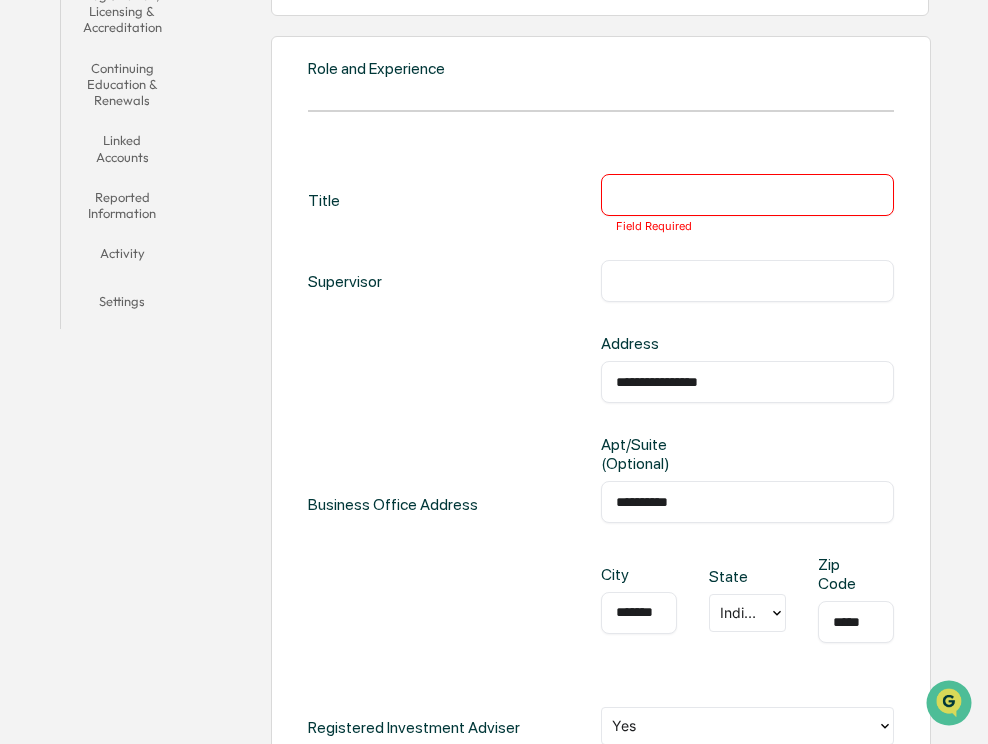 click at bounding box center [747, 195] 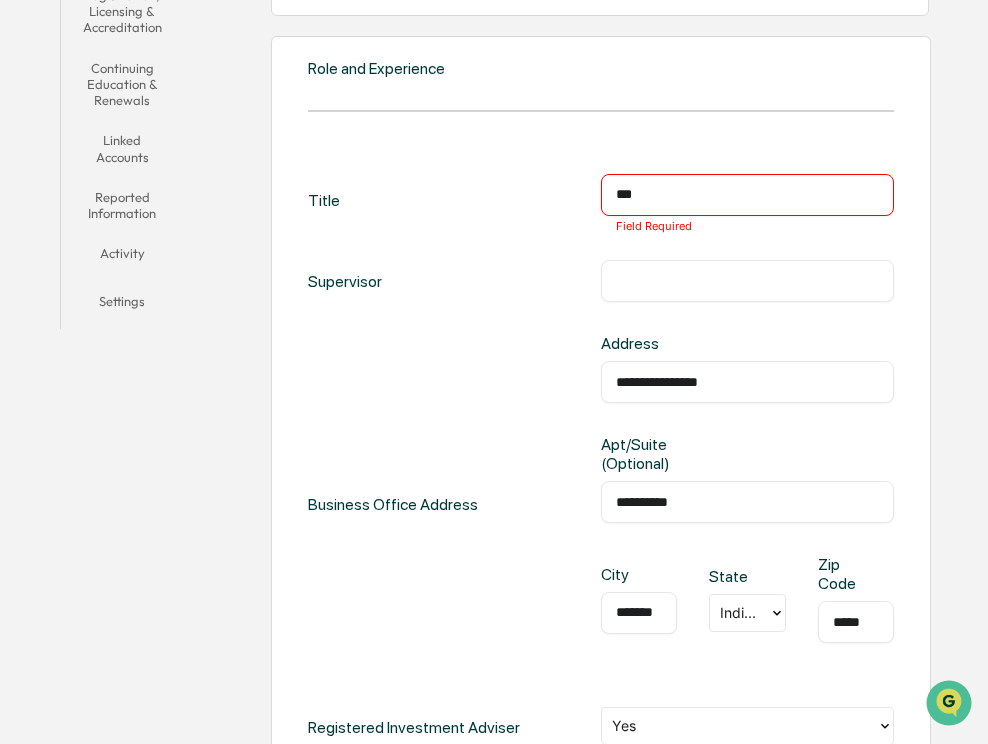 type on "***" 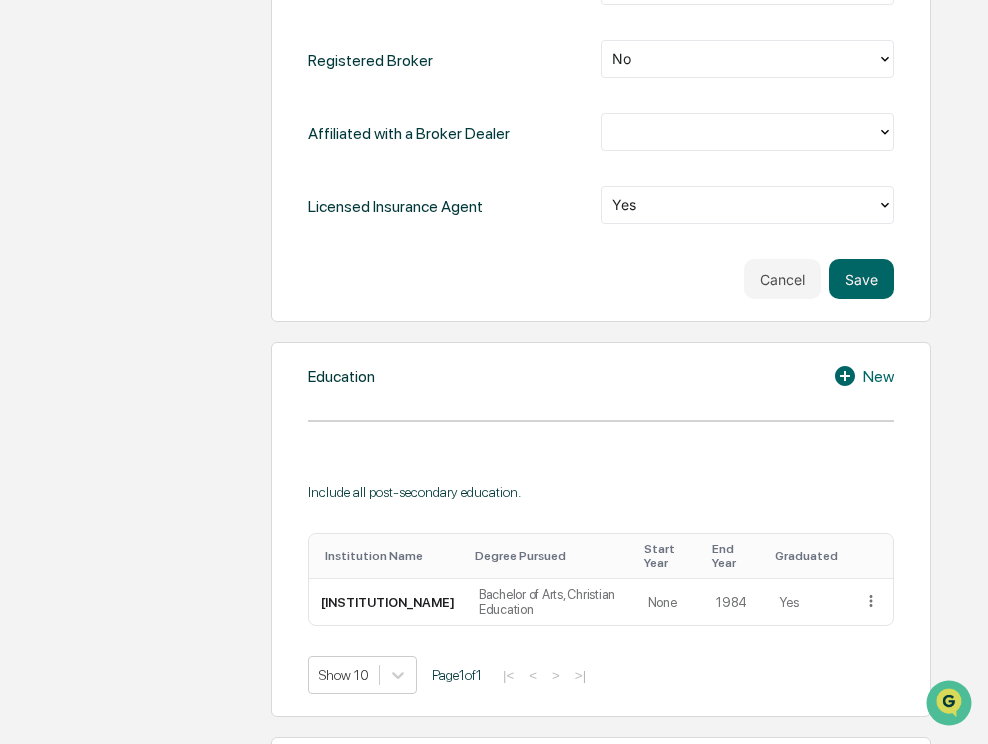 scroll, scrollTop: 1168, scrollLeft: 0, axis: vertical 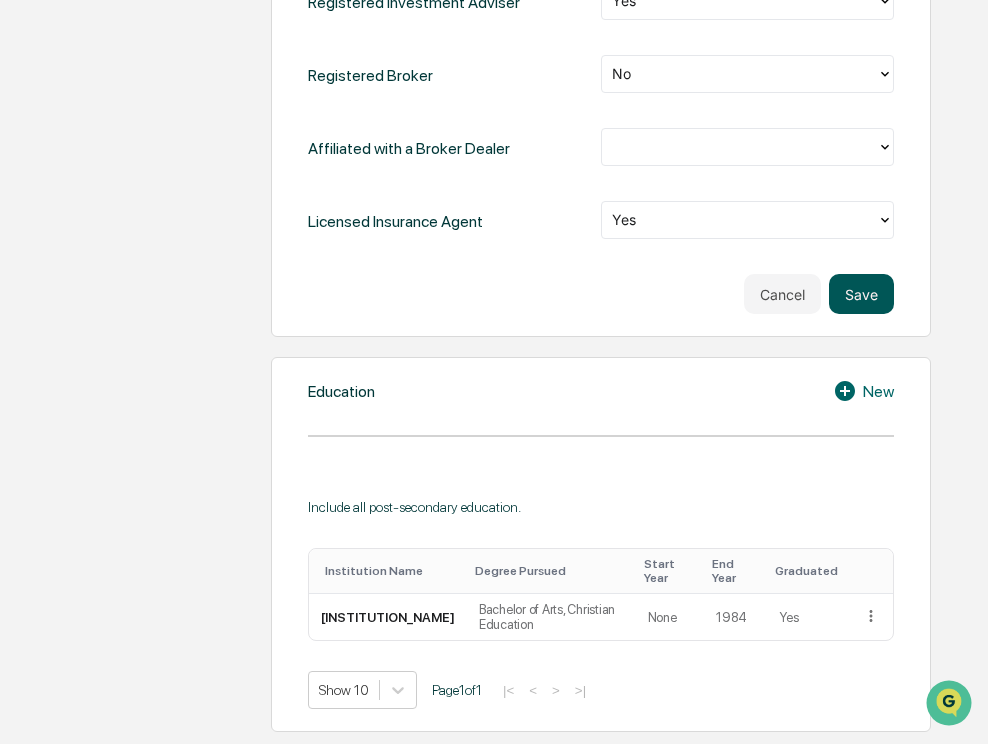 click on "Save" at bounding box center [861, 294] 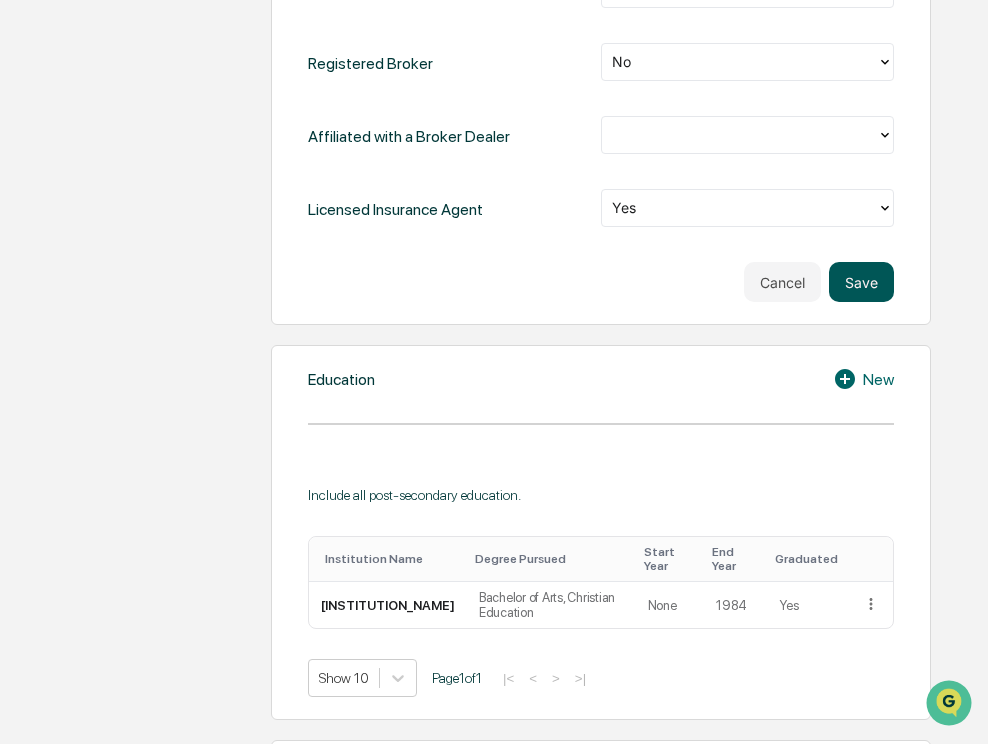 scroll, scrollTop: 1156, scrollLeft: 0, axis: vertical 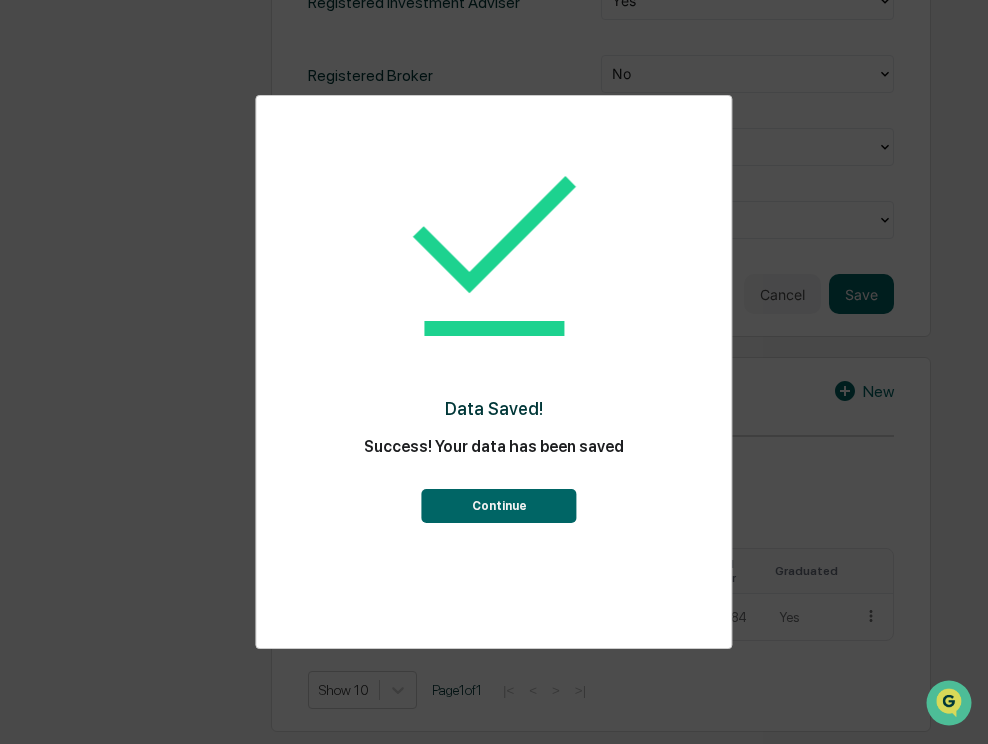 click on "Continue" at bounding box center (499, 506) 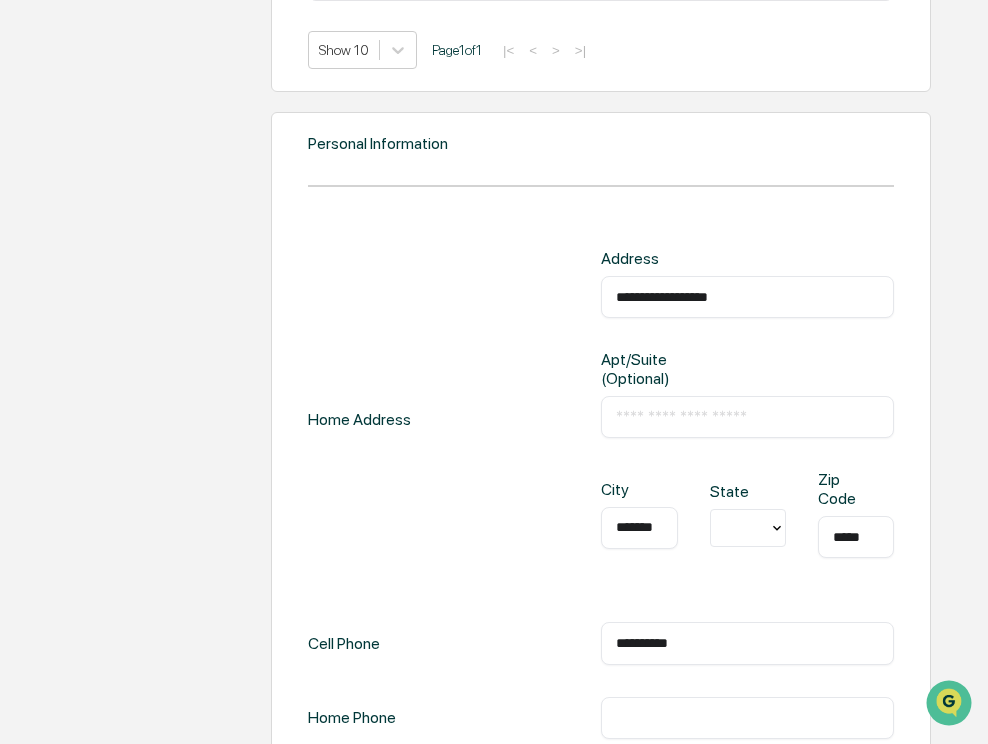 scroll, scrollTop: 1983, scrollLeft: 0, axis: vertical 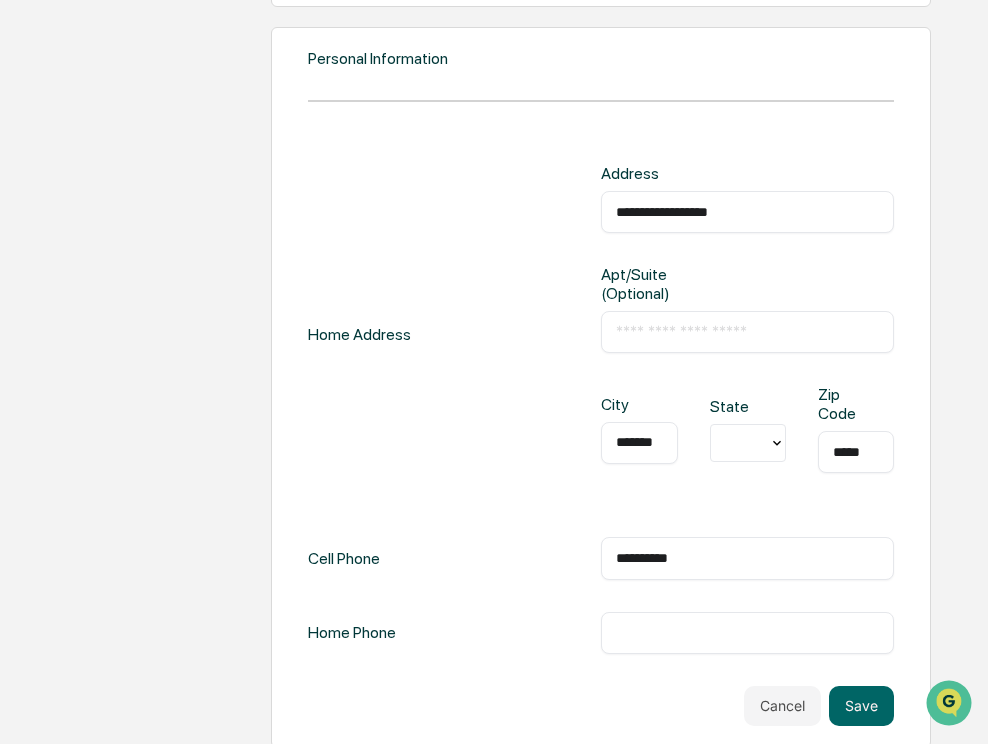 click 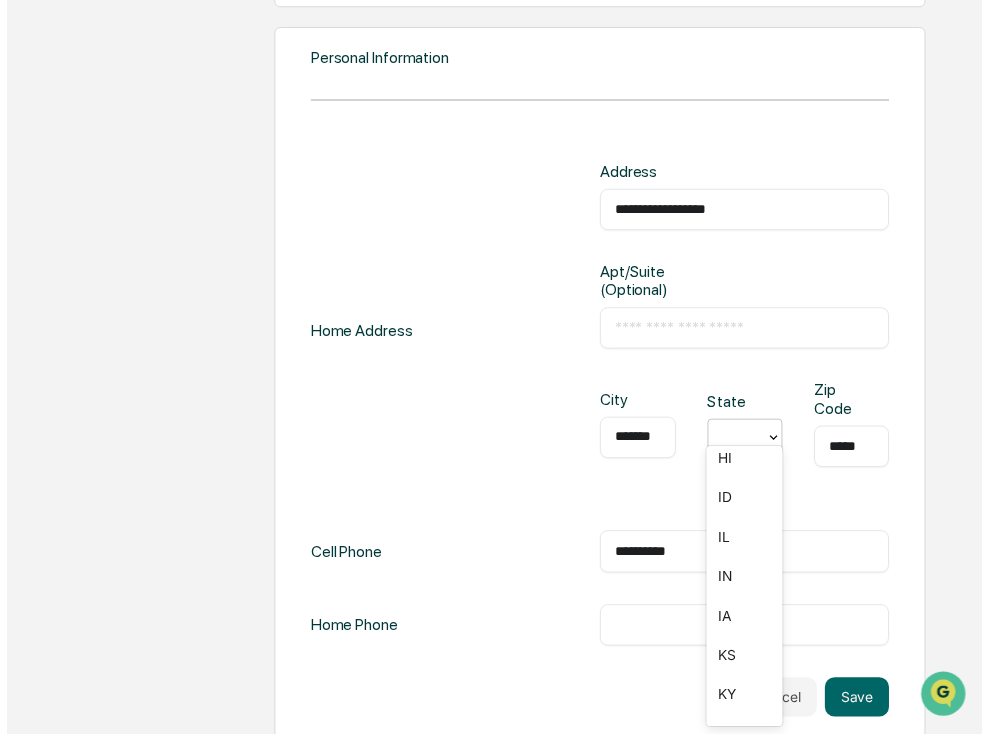 scroll, scrollTop: 652, scrollLeft: 0, axis: vertical 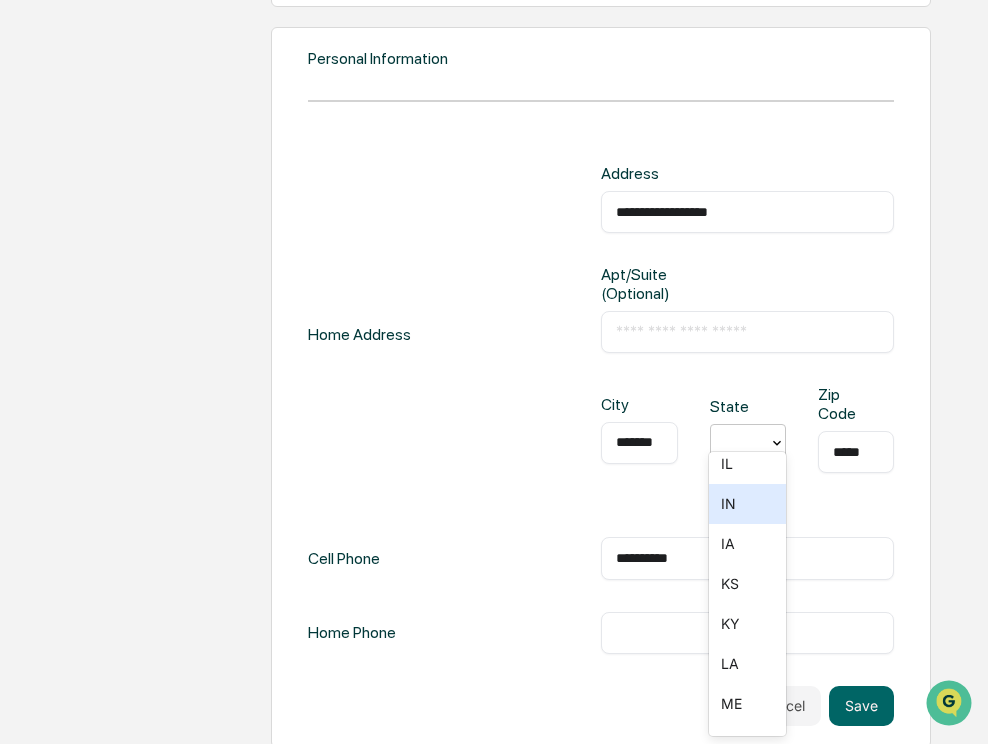 click on "IN" at bounding box center [747, 504] 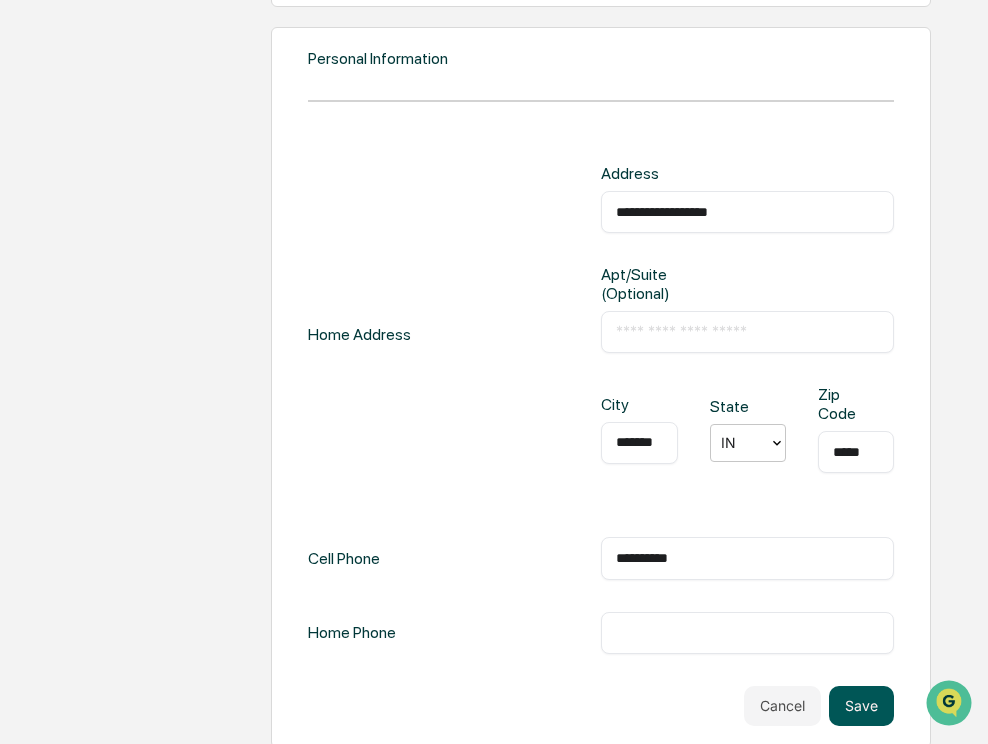 click on "Save" at bounding box center [861, 706] 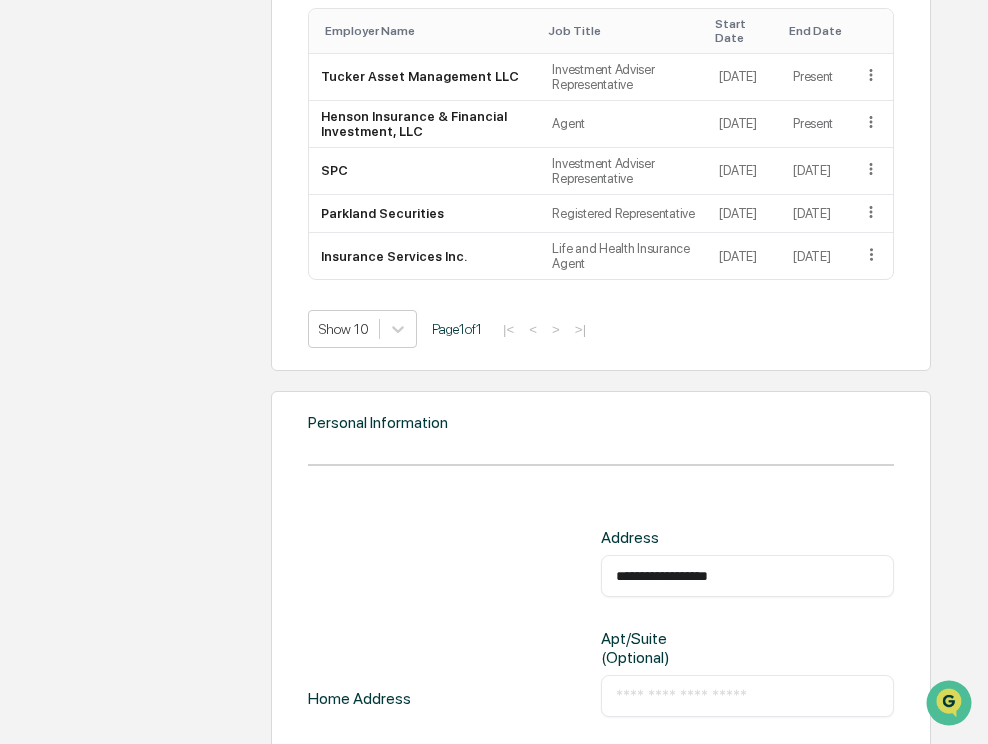 scroll, scrollTop: 1983, scrollLeft: 0, axis: vertical 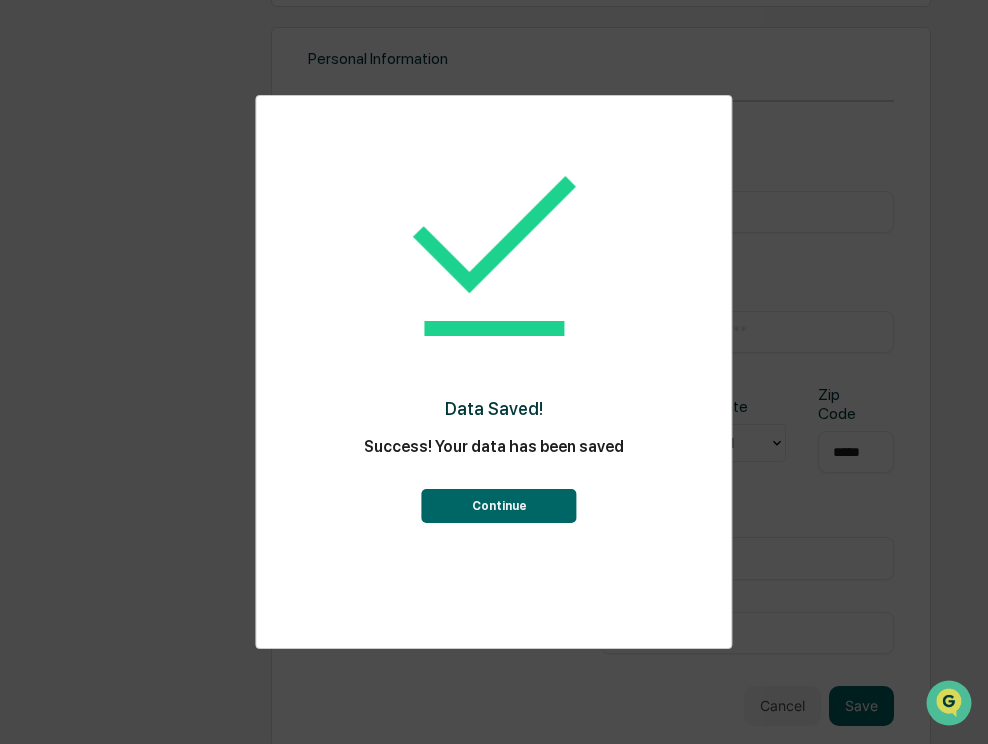 click on "Continue" at bounding box center [499, 506] 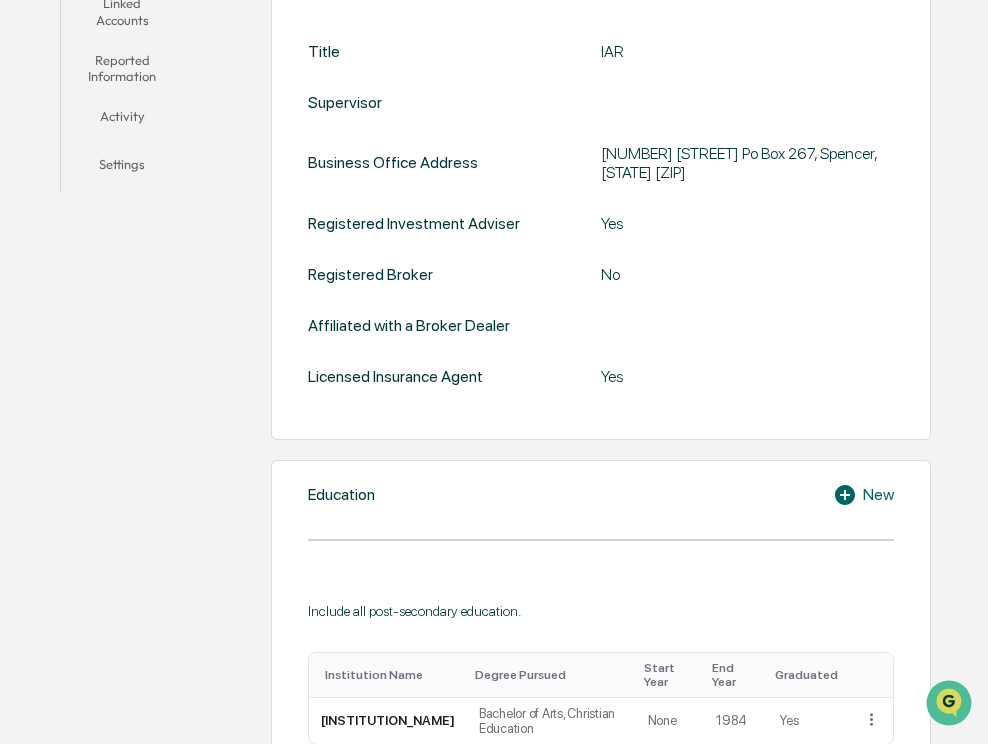 scroll, scrollTop: 0, scrollLeft: 0, axis: both 